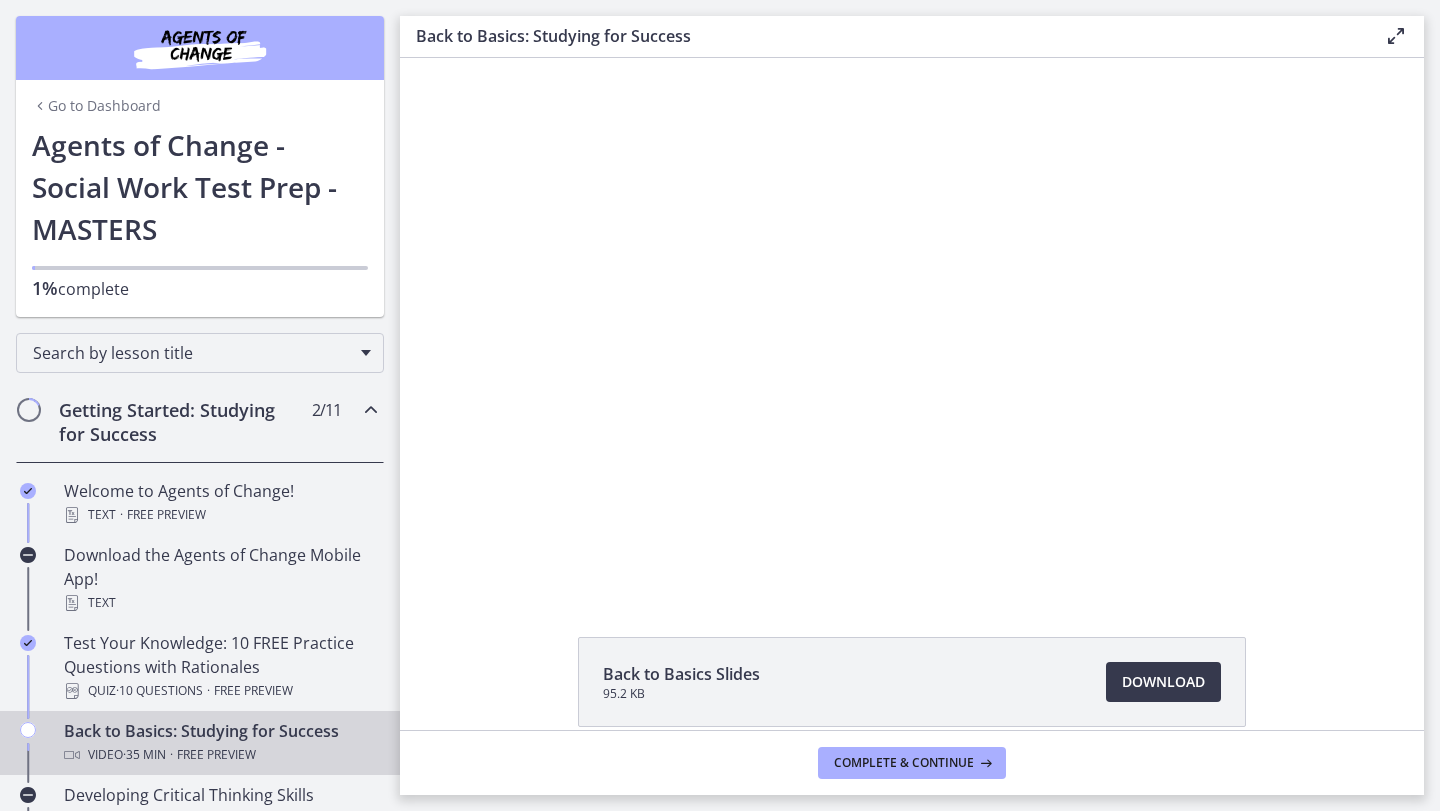scroll, scrollTop: 0, scrollLeft: 0, axis: both 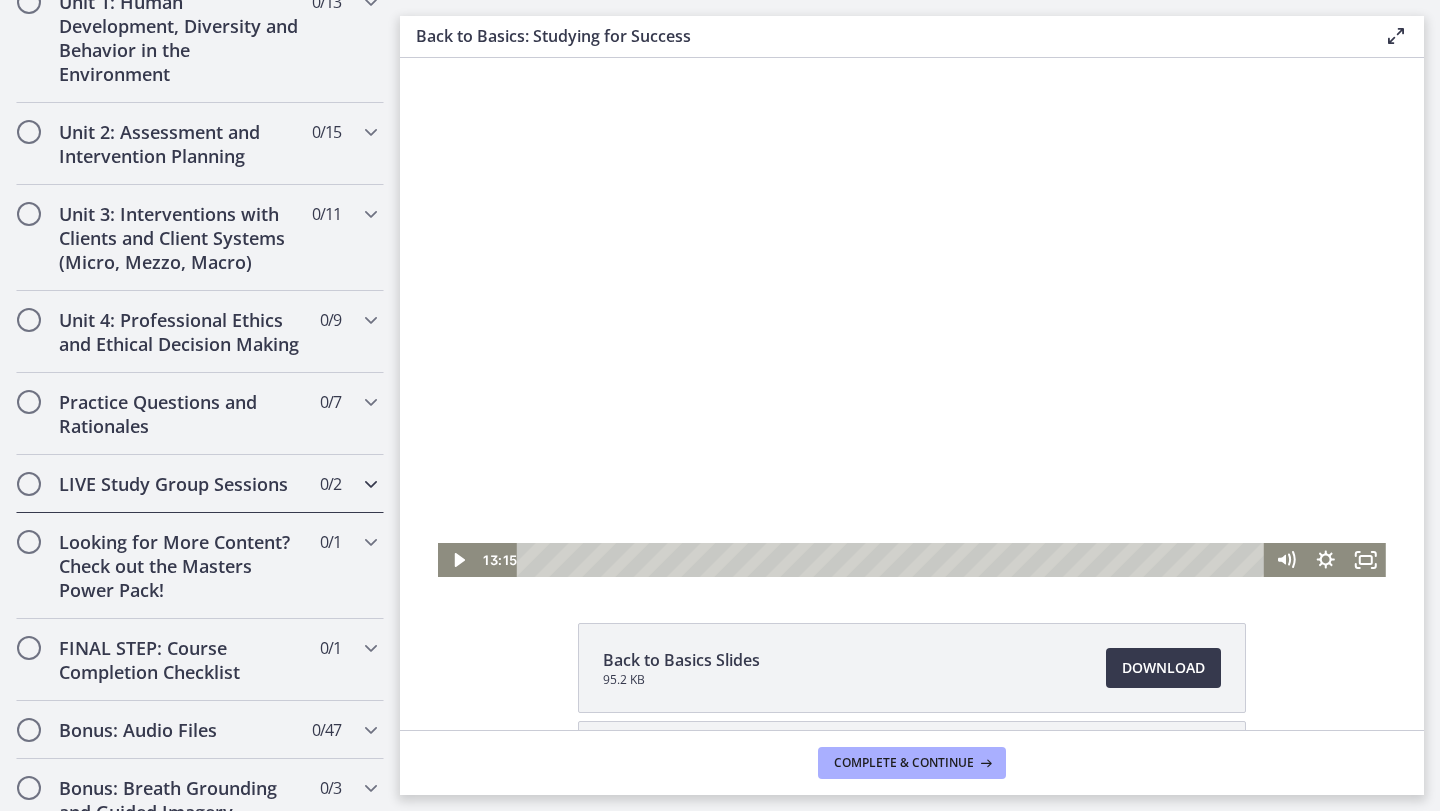 click at bounding box center (371, 484) 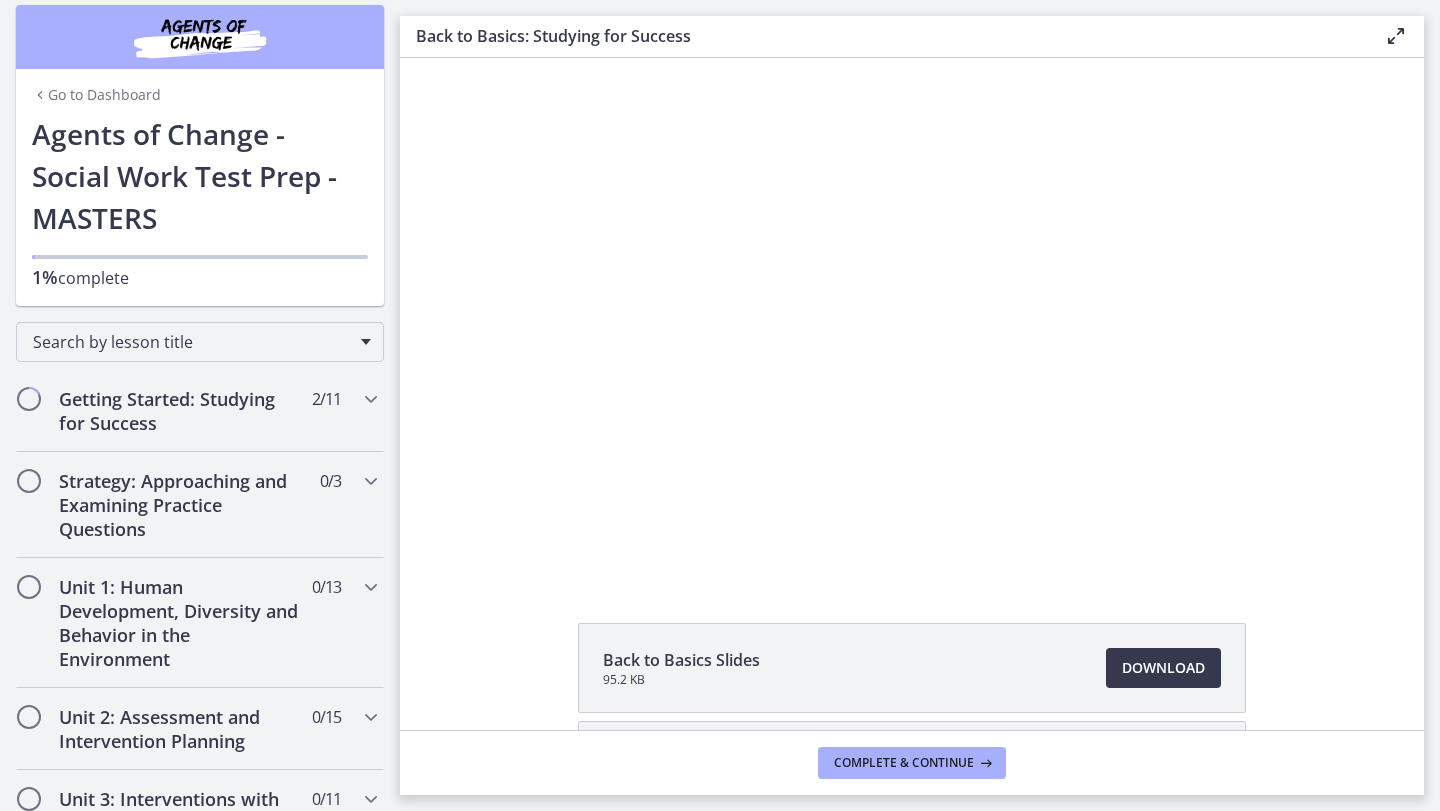 scroll, scrollTop: 0, scrollLeft: 0, axis: both 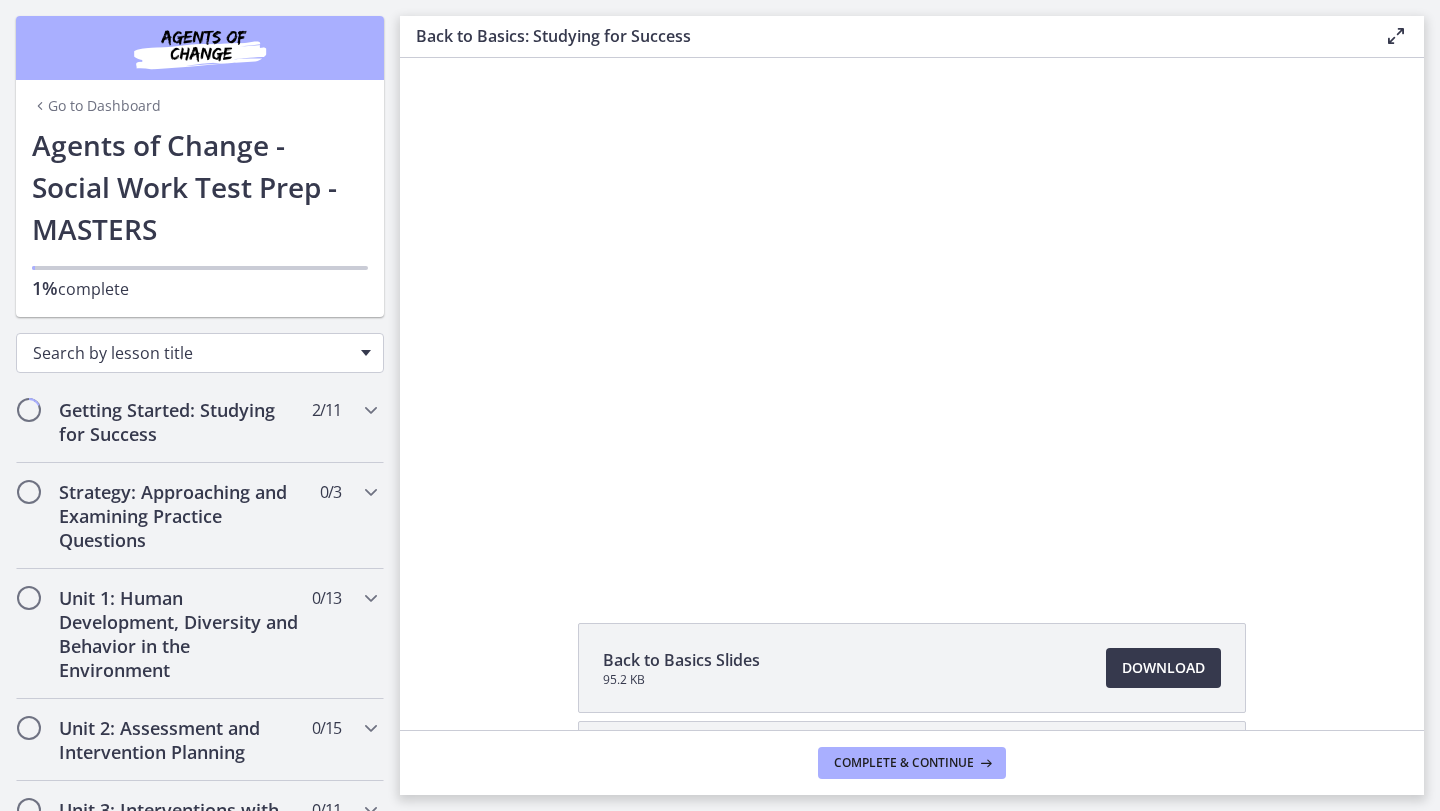 click on "Search by lesson title" at bounding box center (200, 353) 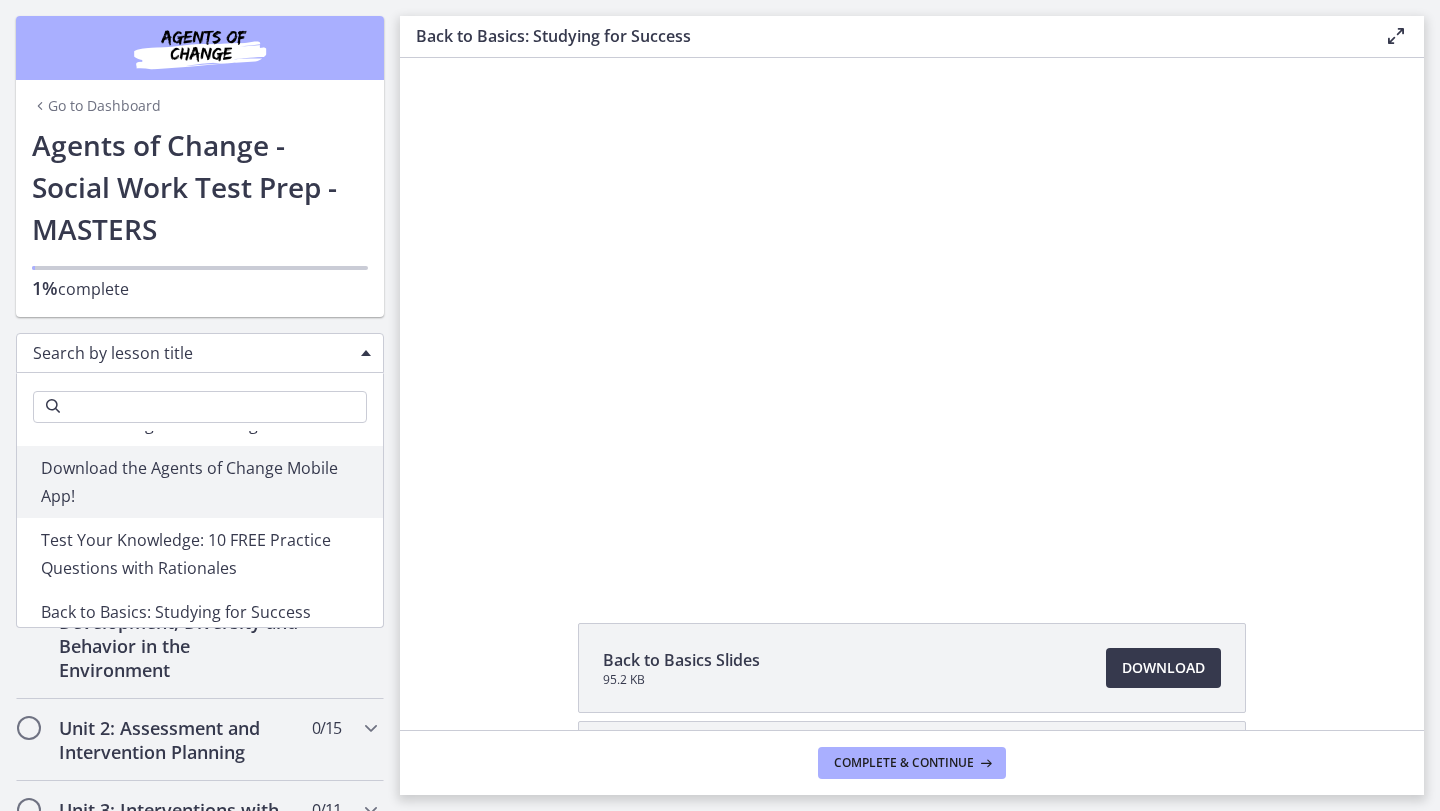 scroll, scrollTop: 79, scrollLeft: 0, axis: vertical 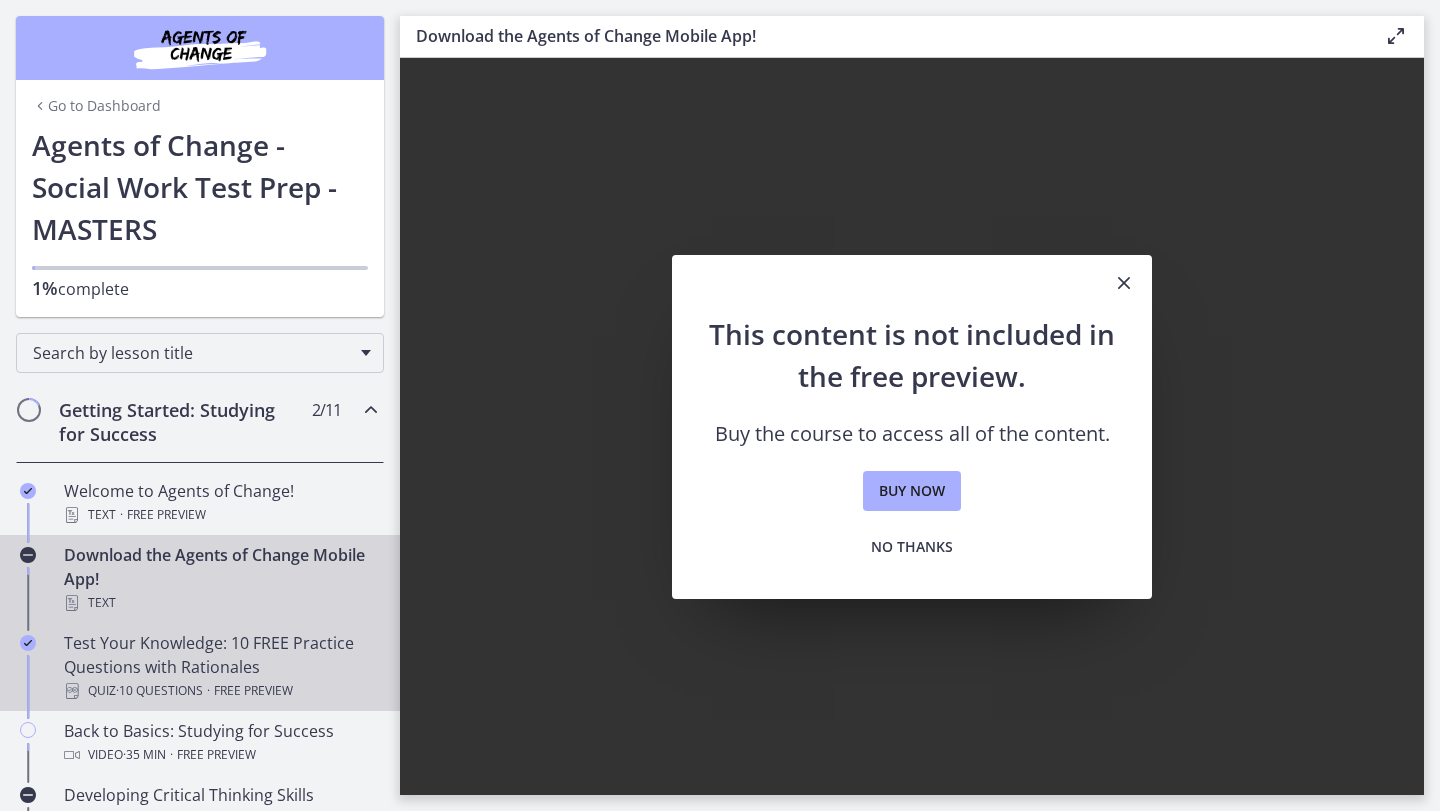 click on "Free preview" at bounding box center (253, 691) 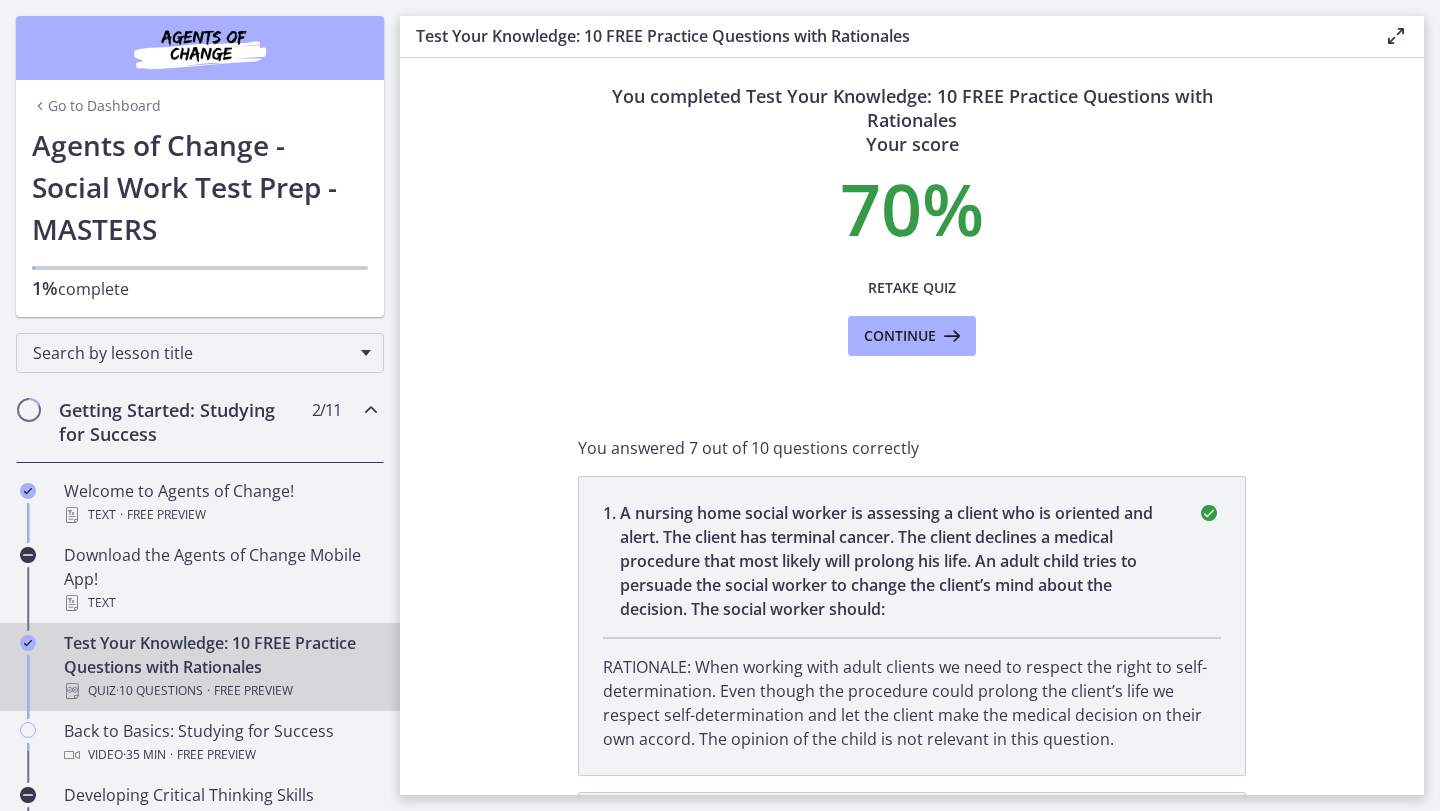 scroll, scrollTop: 0, scrollLeft: 0, axis: both 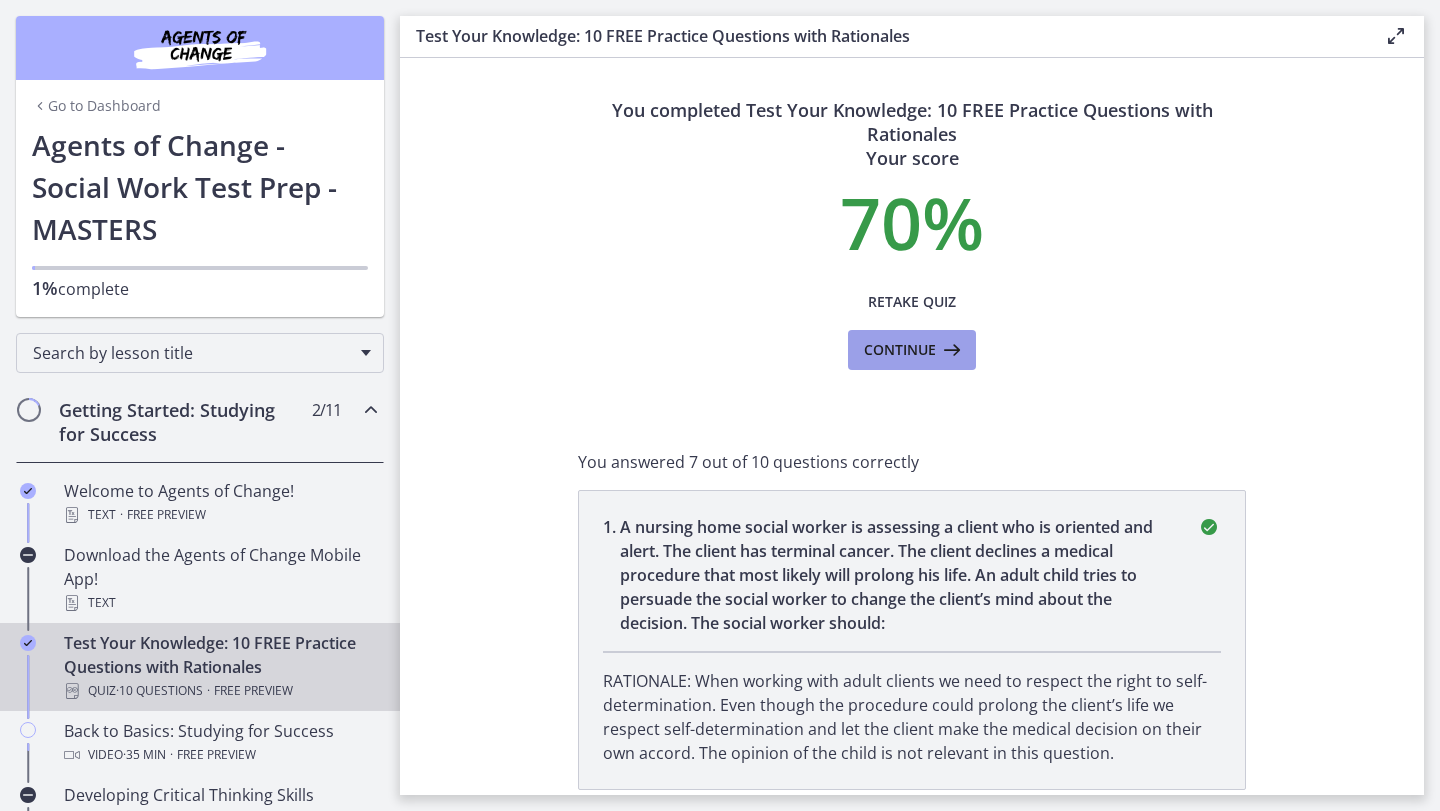 click on "Continue" at bounding box center (900, 350) 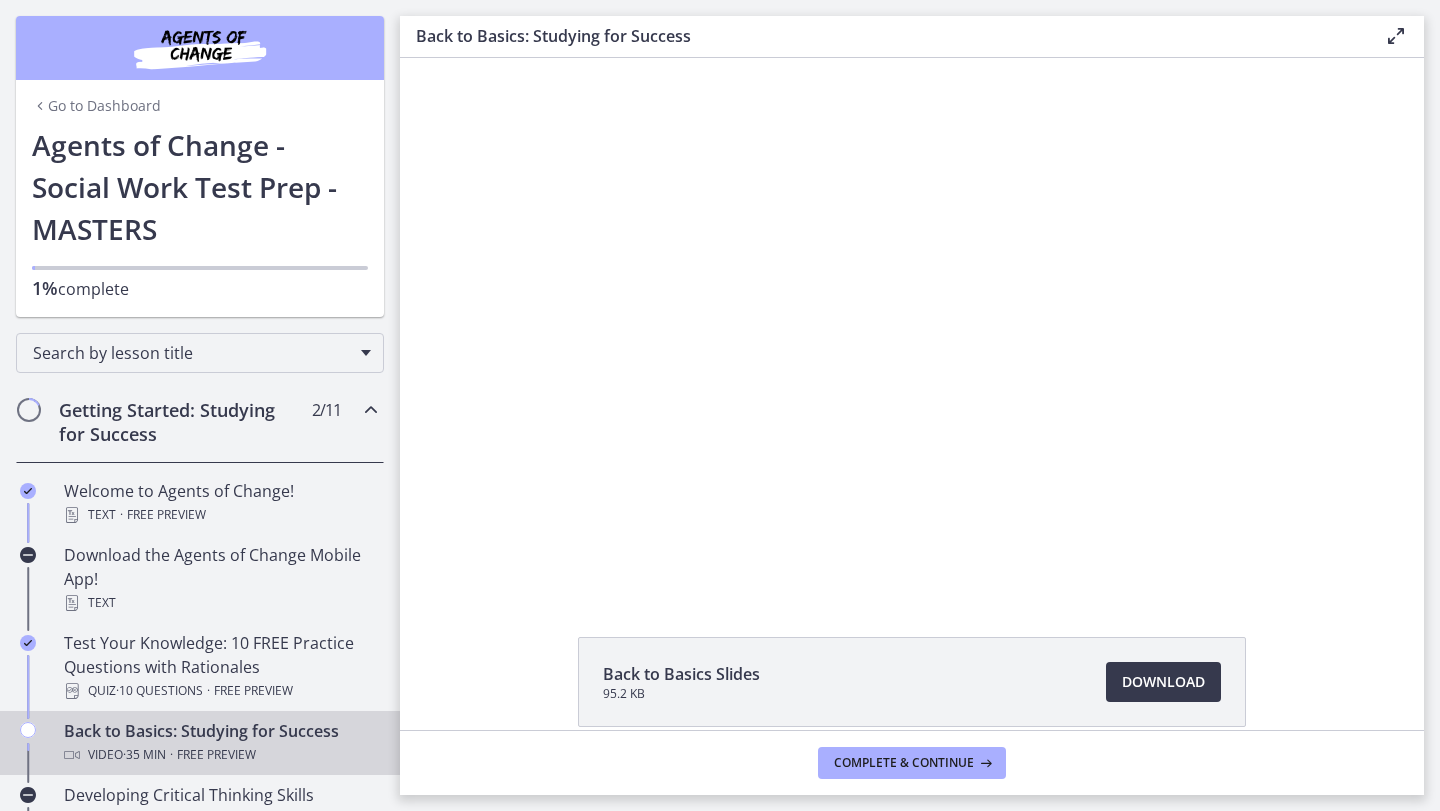 scroll, scrollTop: 0, scrollLeft: 0, axis: both 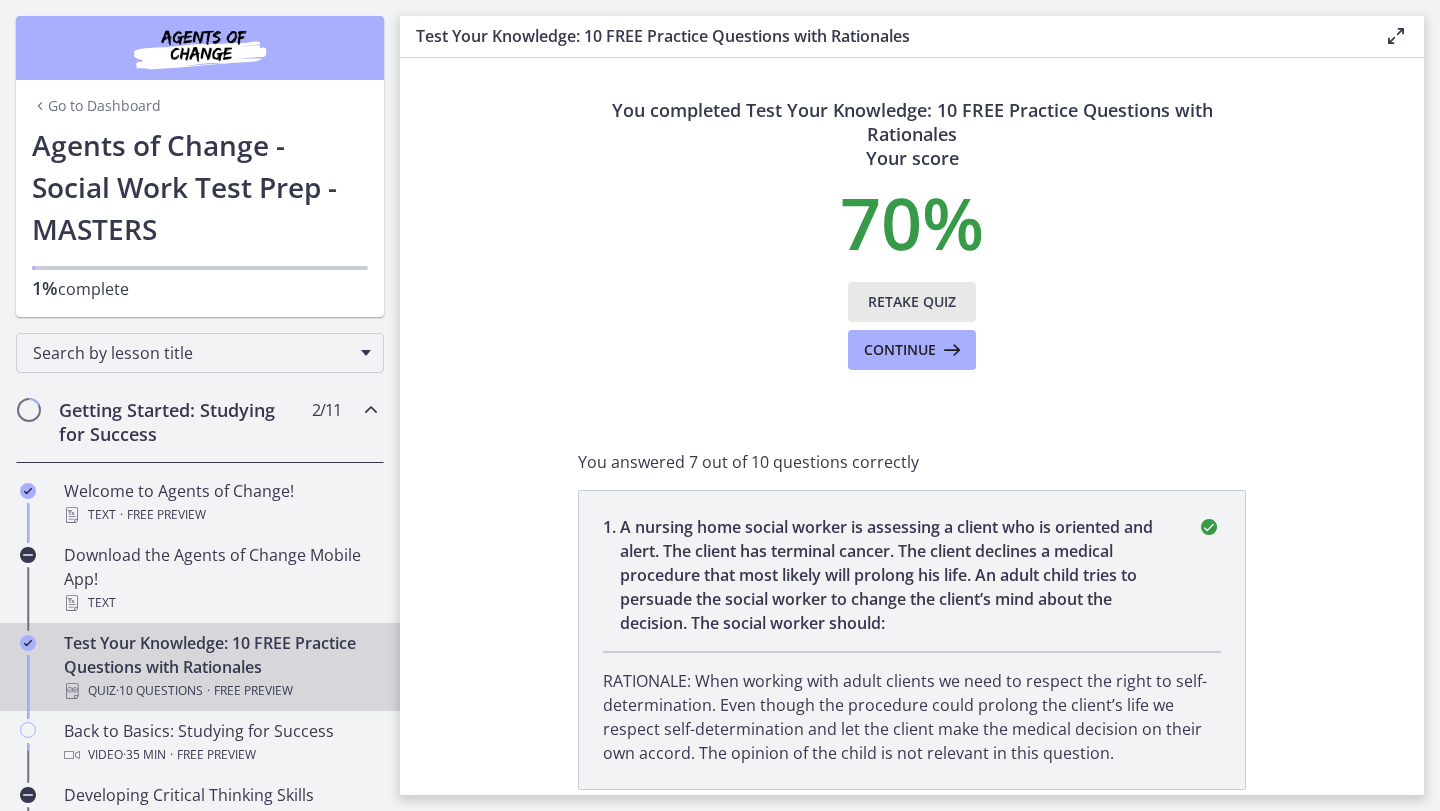 click on "Retake Quiz" at bounding box center (912, 302) 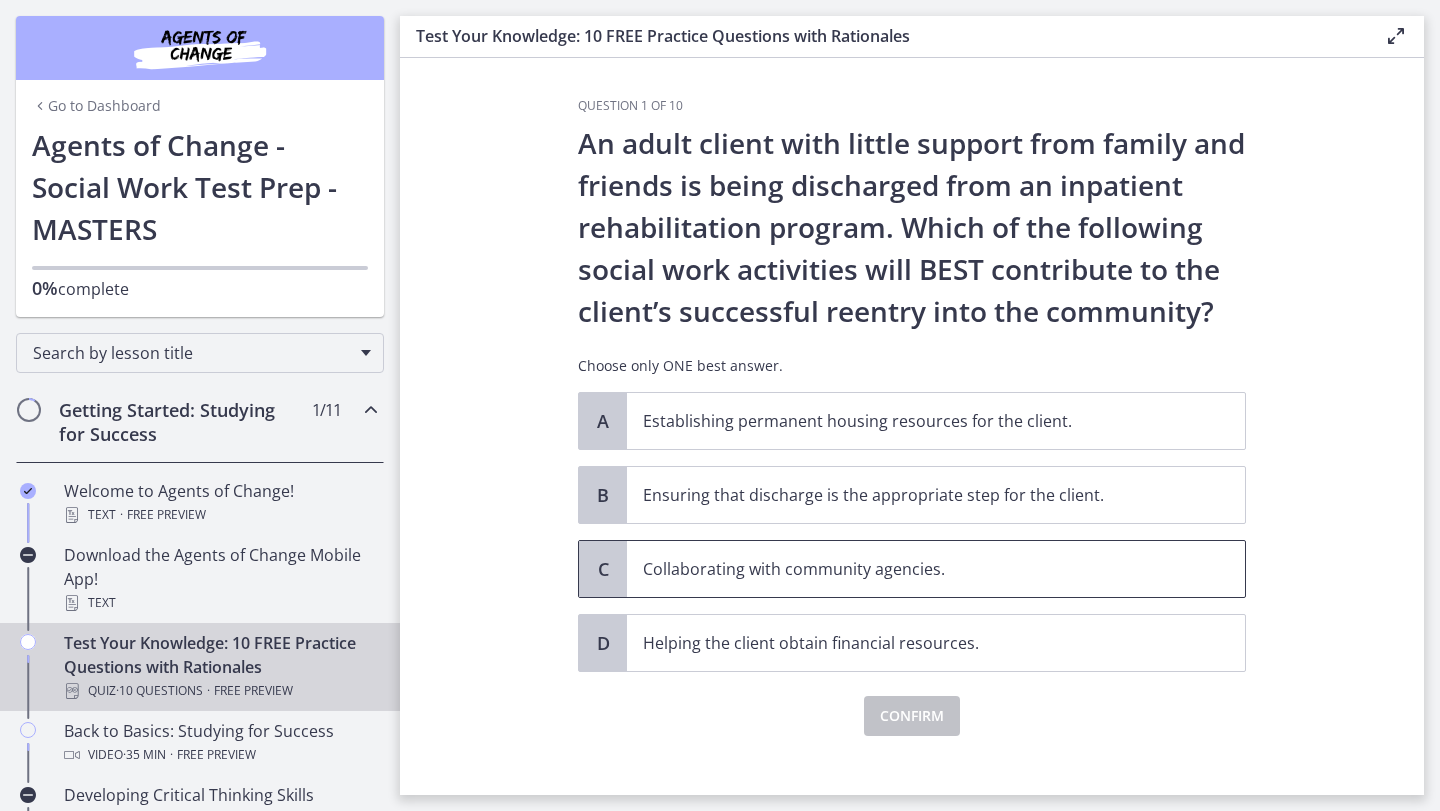 click on "Collaborating with community agencies." at bounding box center [916, 569] 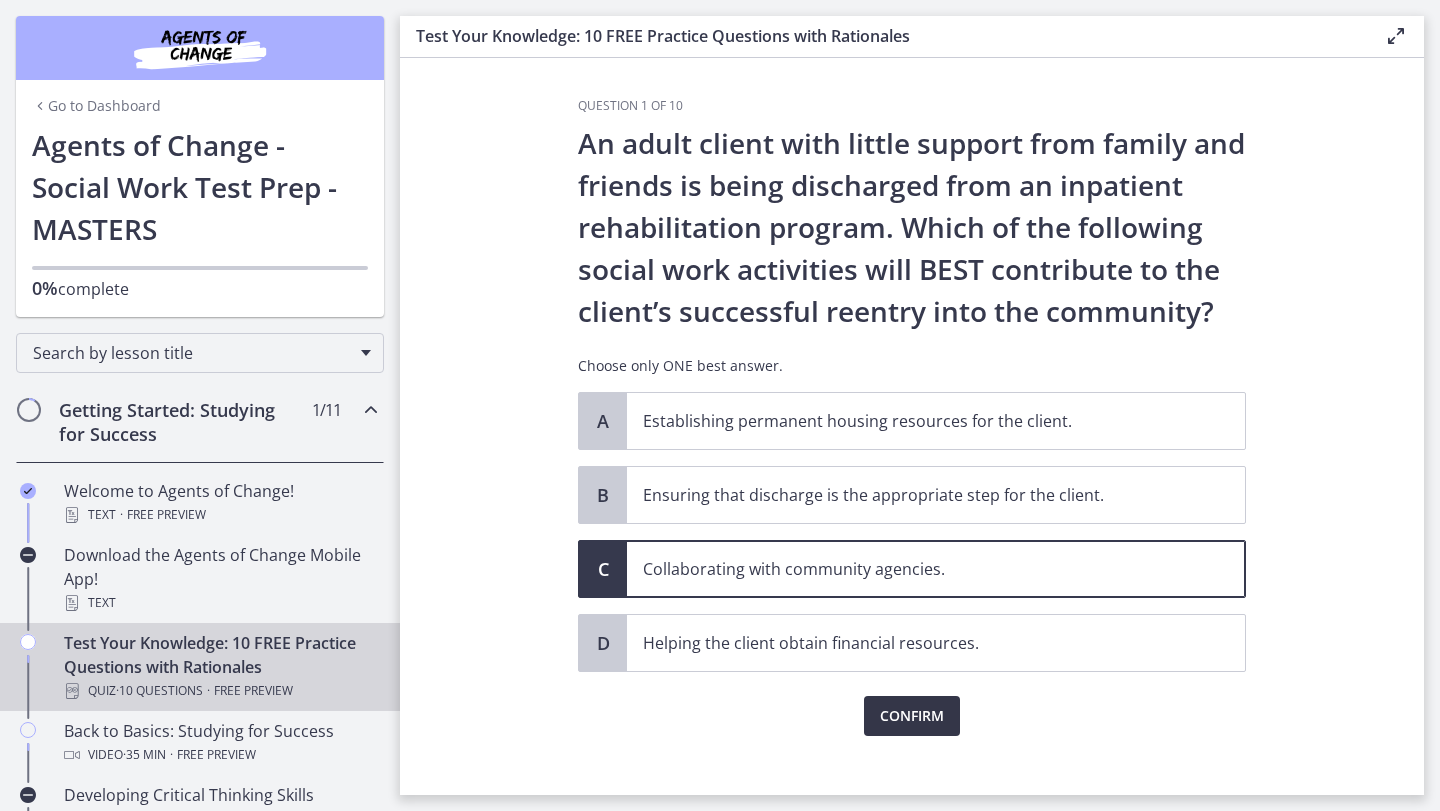 click on "Confirm" at bounding box center (912, 716) 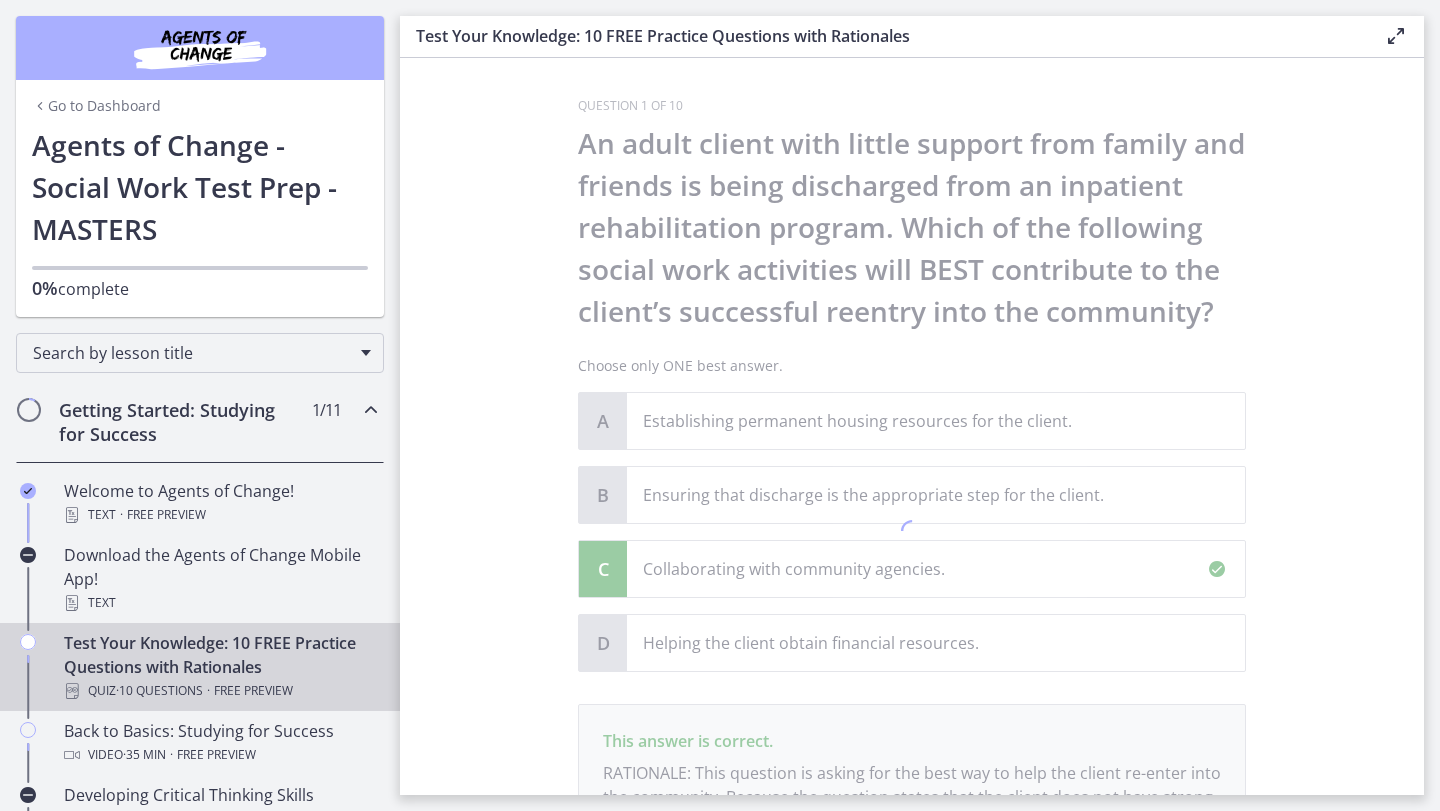 scroll, scrollTop: 255, scrollLeft: 0, axis: vertical 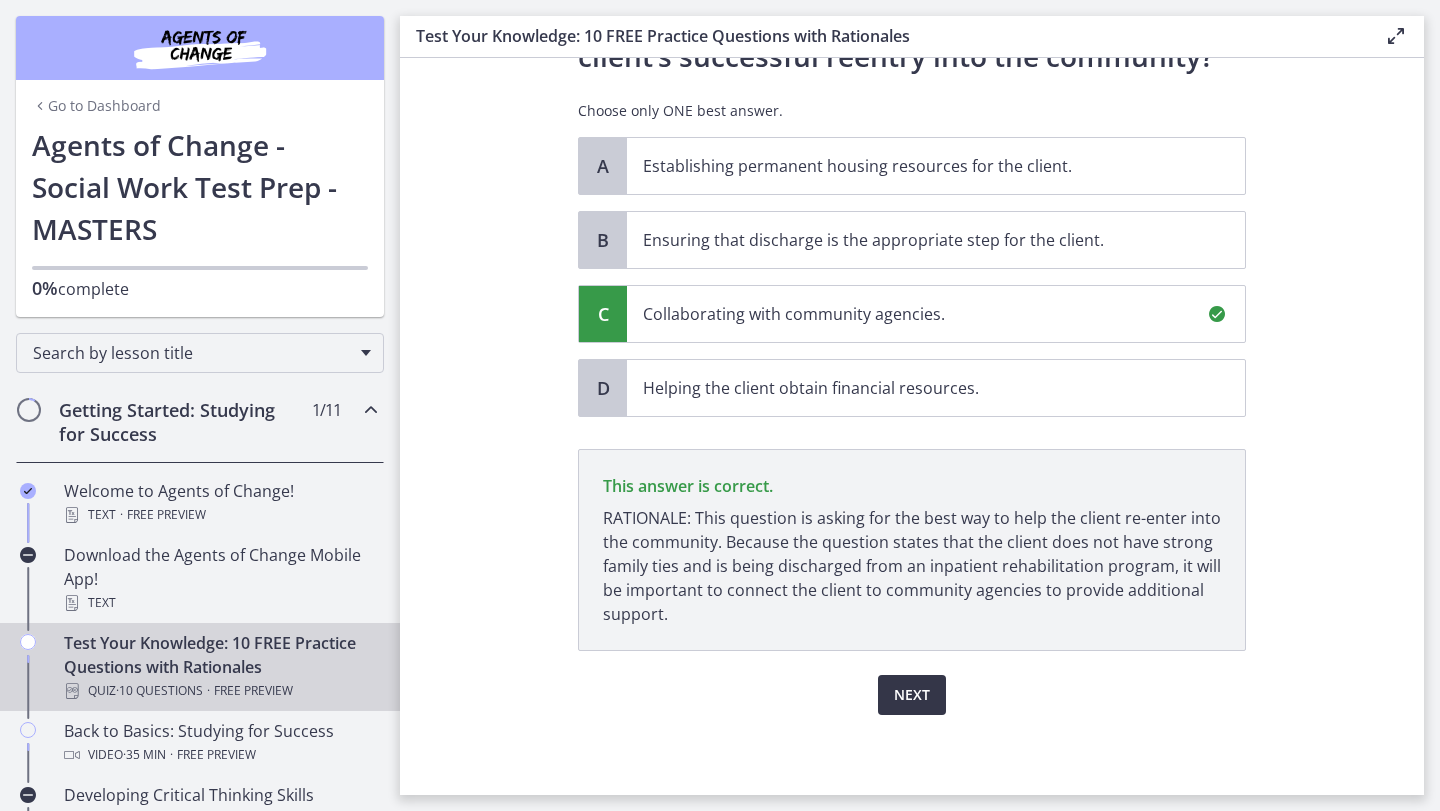 click on "Next" at bounding box center (912, 695) 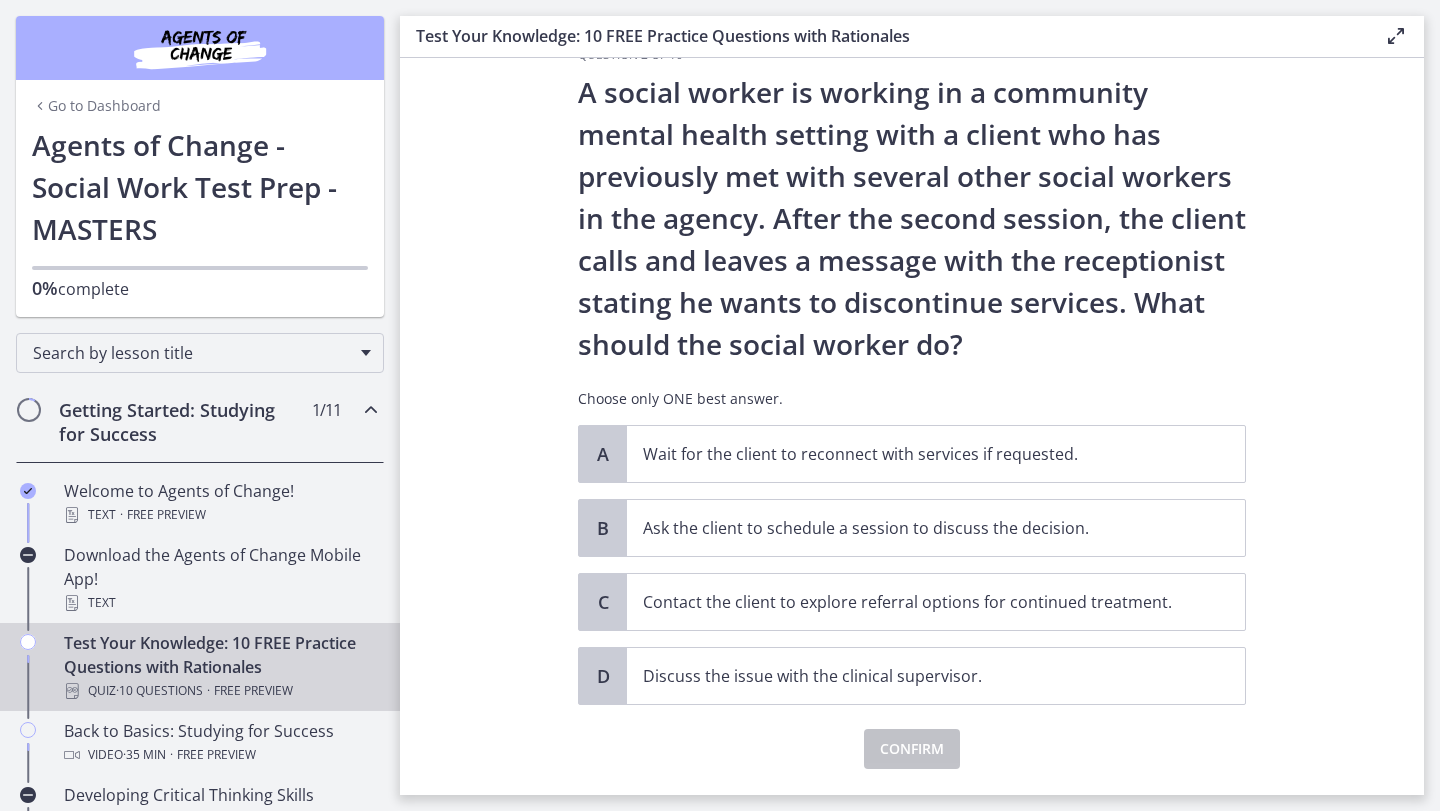 scroll, scrollTop: 67, scrollLeft: 0, axis: vertical 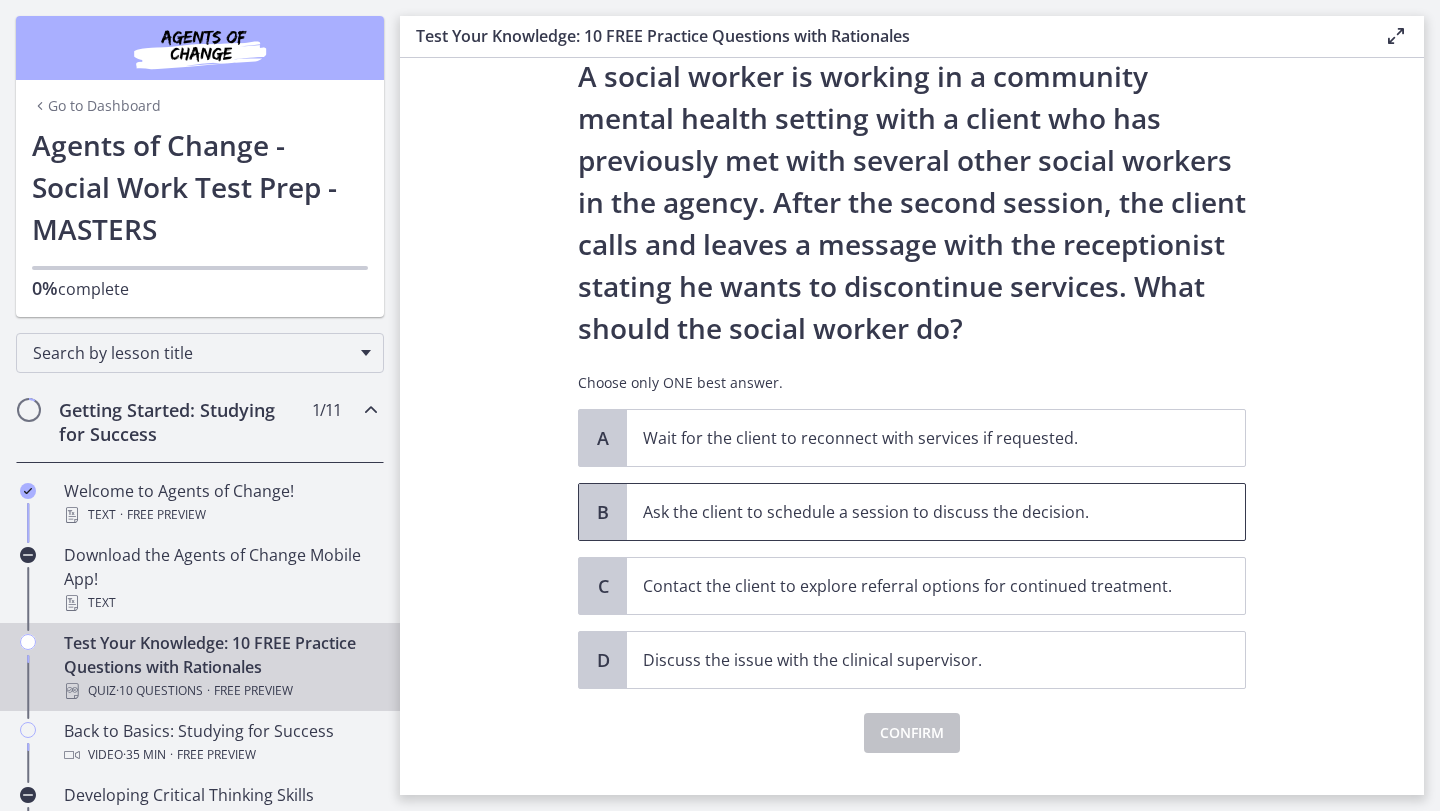 click on "Ask the client to schedule a session to discuss the decision." at bounding box center [916, 512] 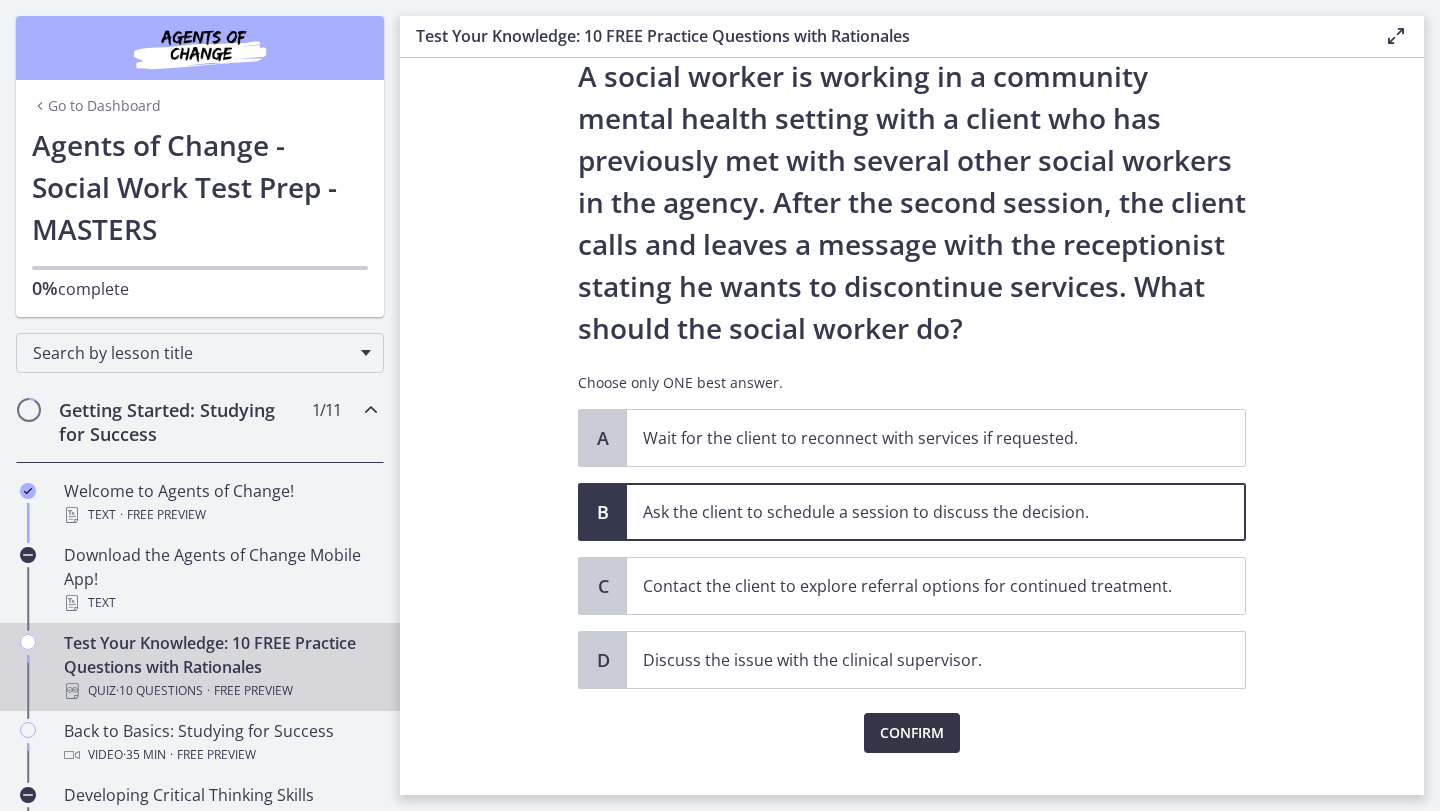 click on "Confirm" at bounding box center [912, 733] 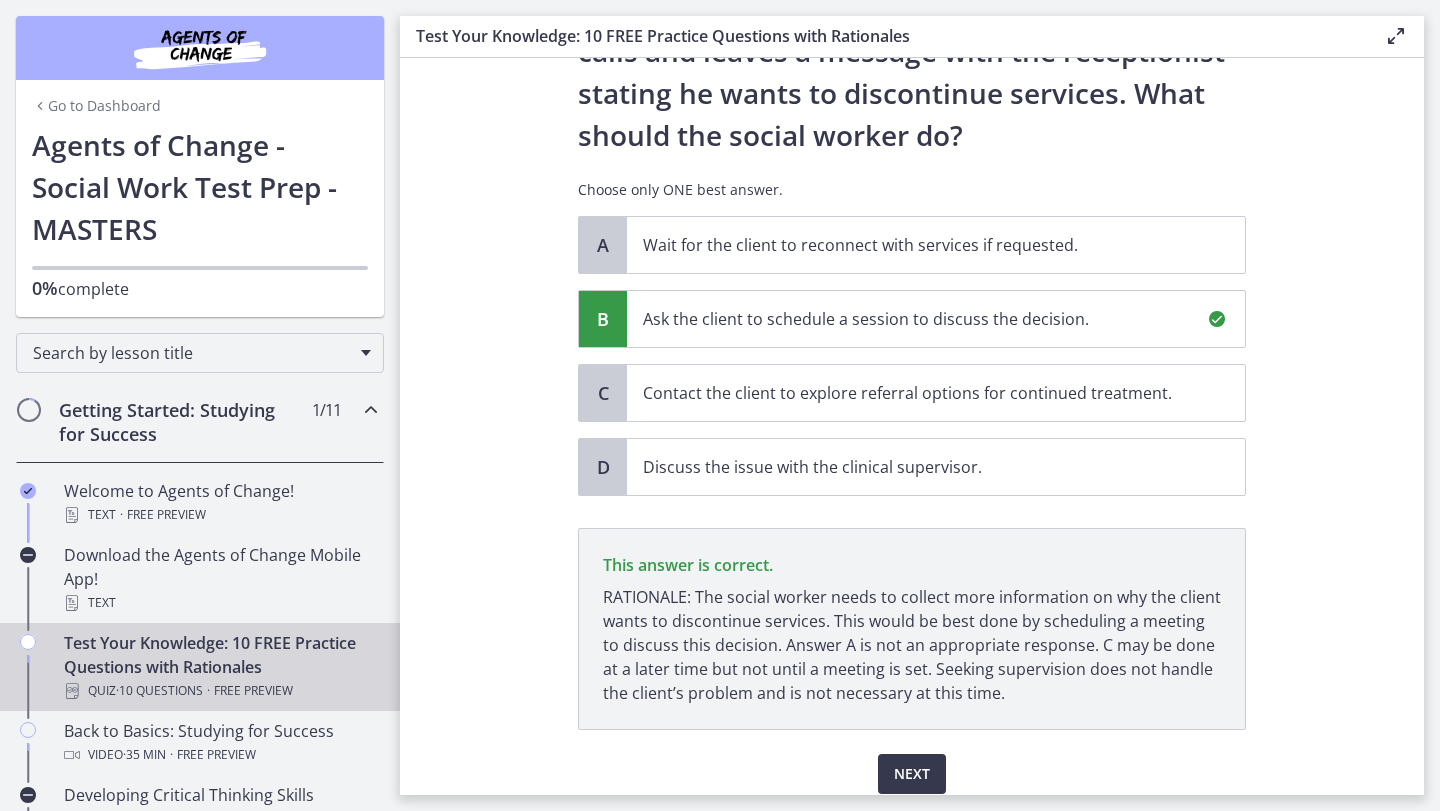 scroll, scrollTop: 339, scrollLeft: 0, axis: vertical 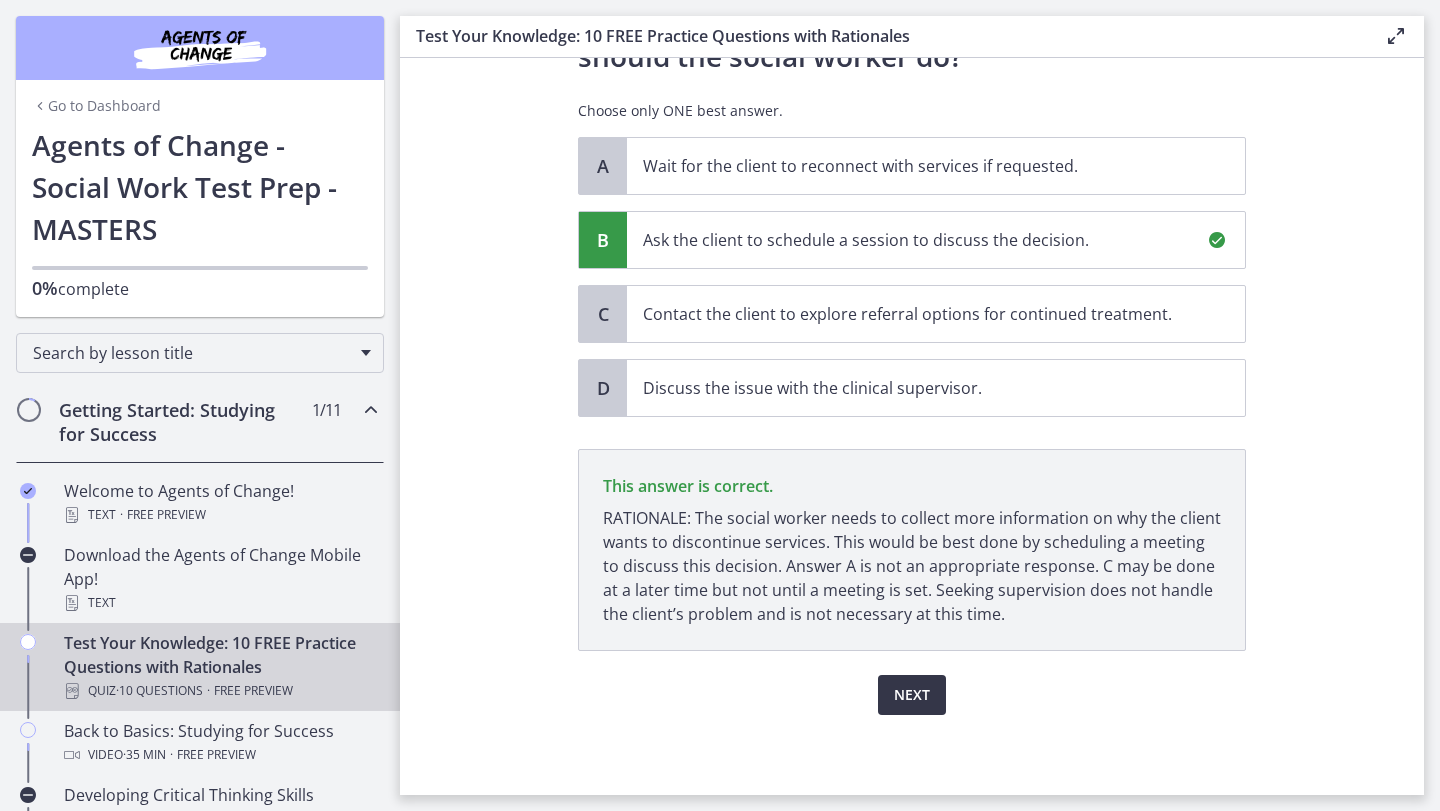 click on "Next" at bounding box center (912, 695) 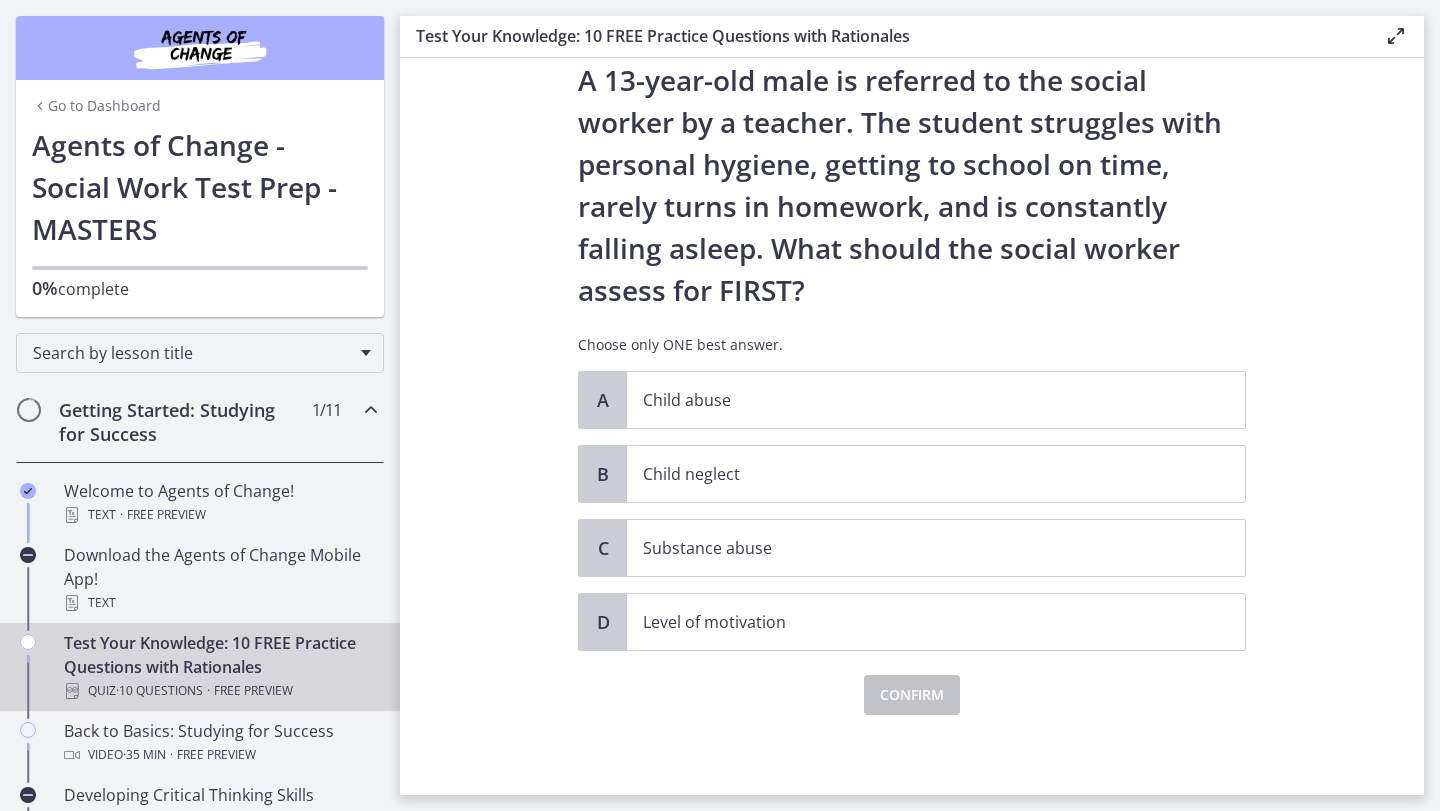 scroll, scrollTop: 0, scrollLeft: 0, axis: both 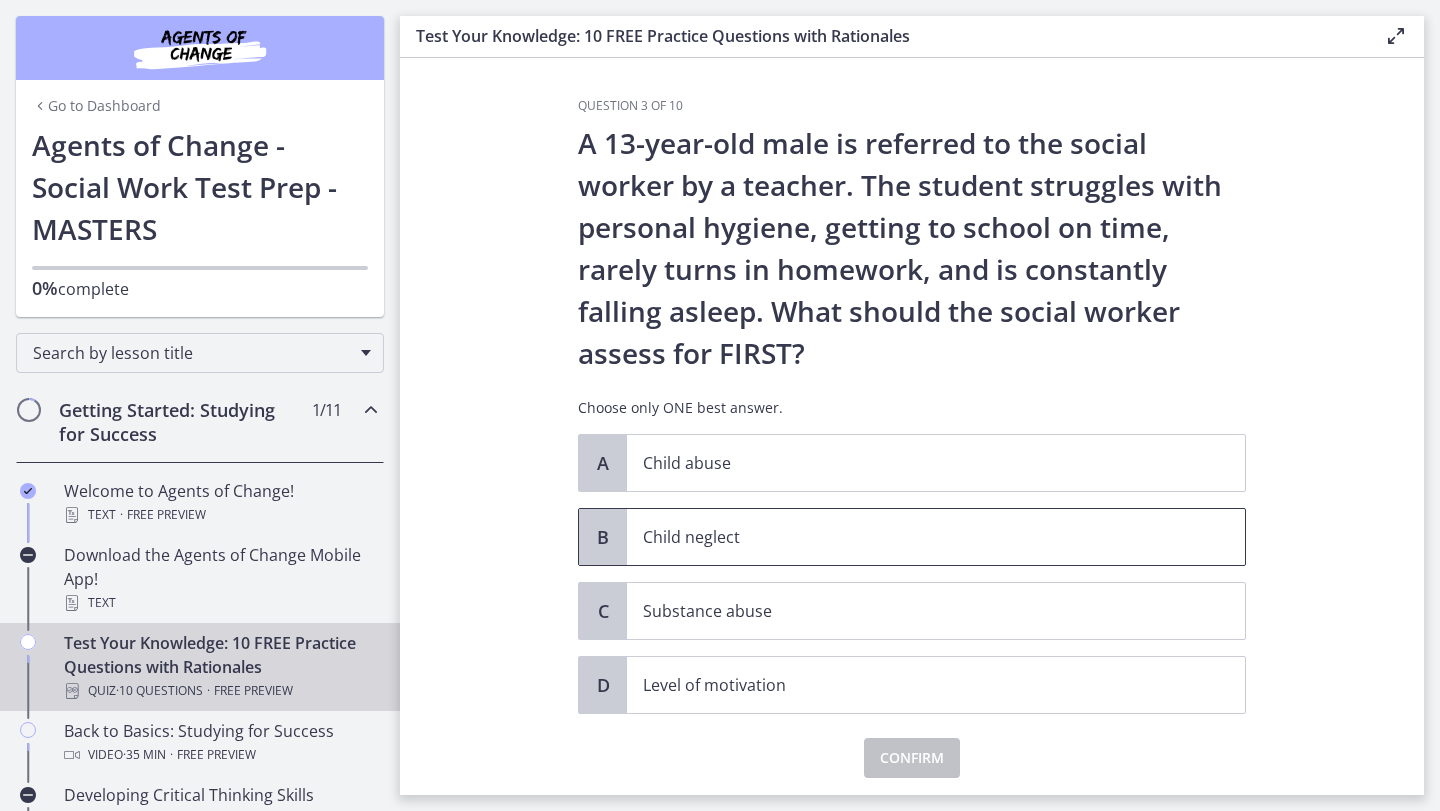 click on "Child neglect" at bounding box center [916, 537] 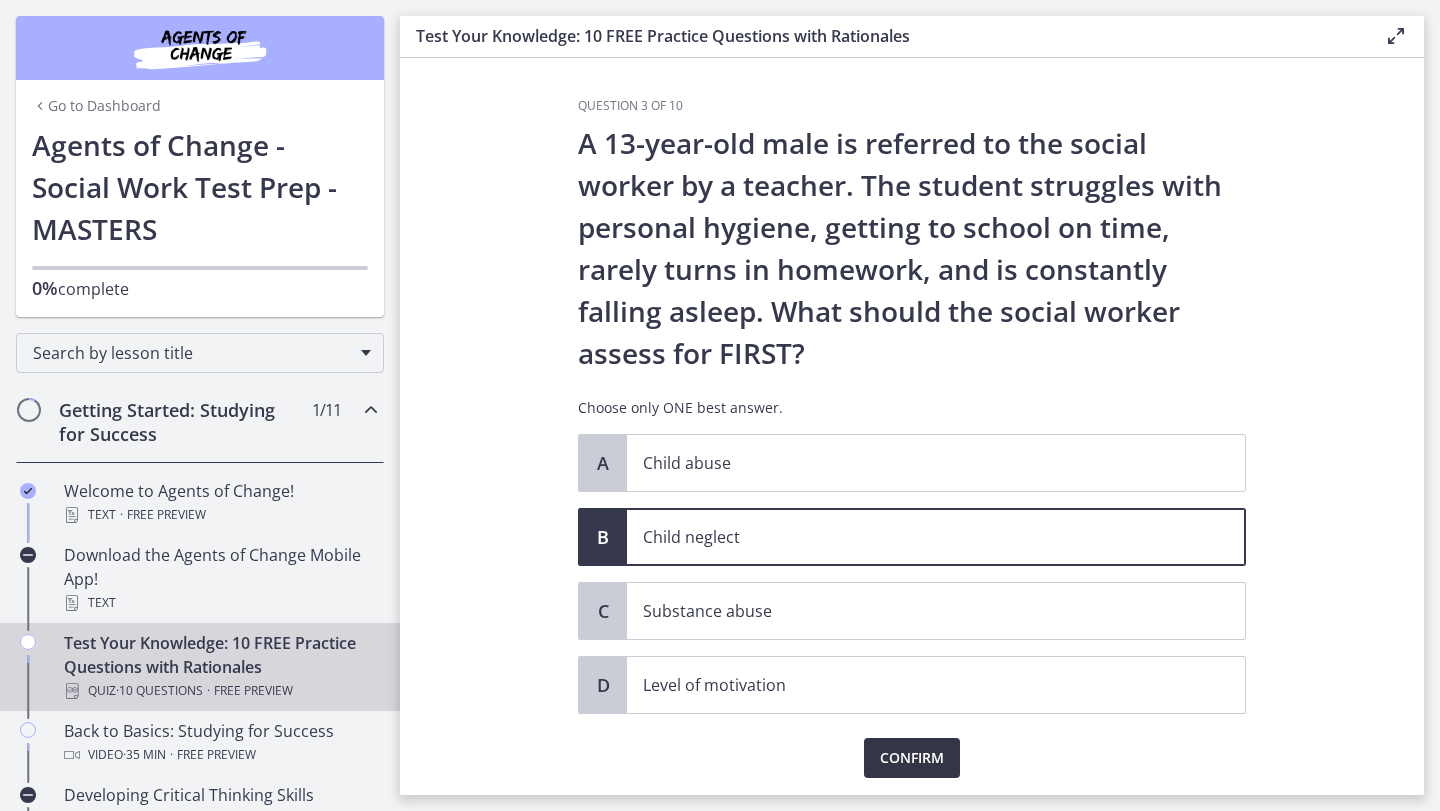 click on "Confirm" at bounding box center [912, 758] 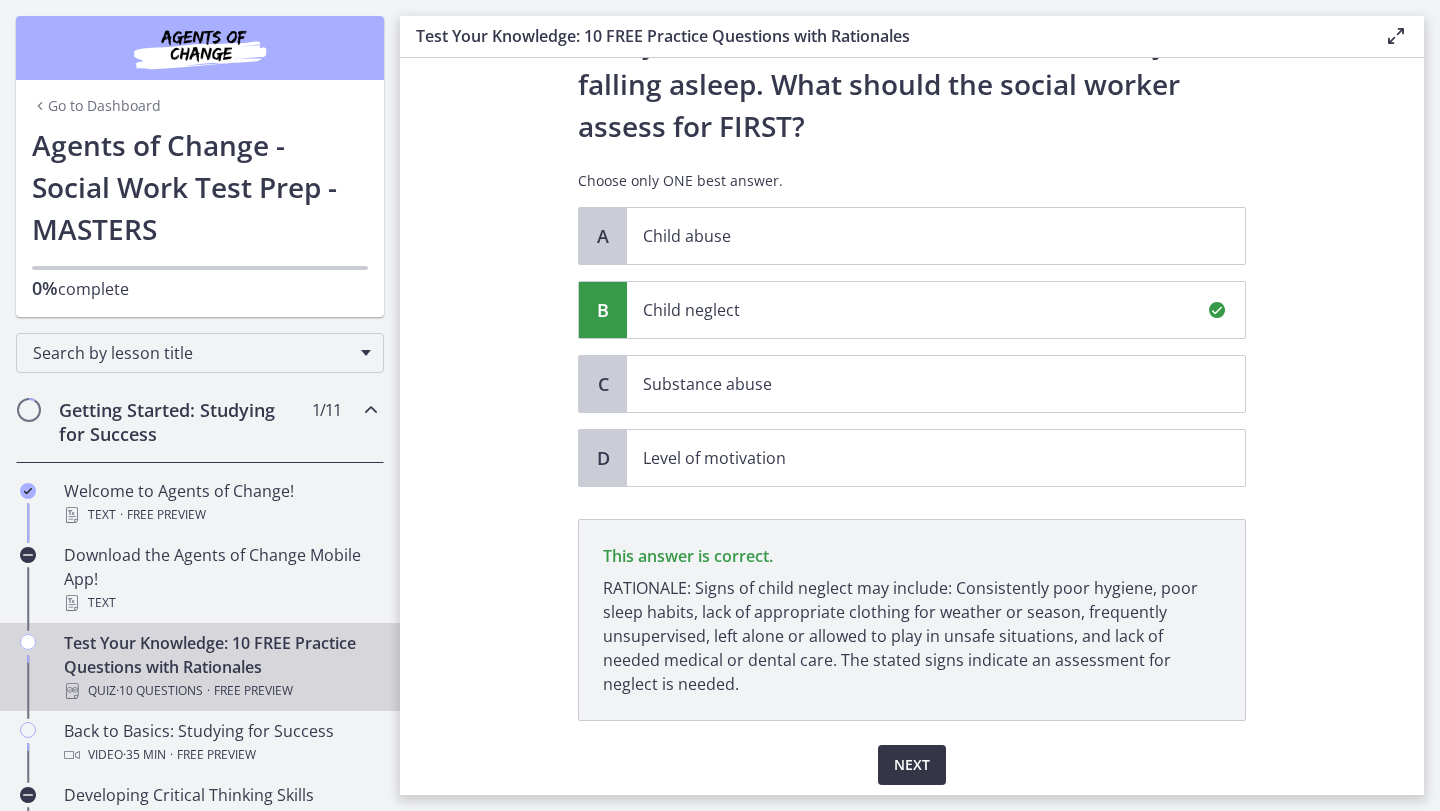 scroll, scrollTop: 297, scrollLeft: 0, axis: vertical 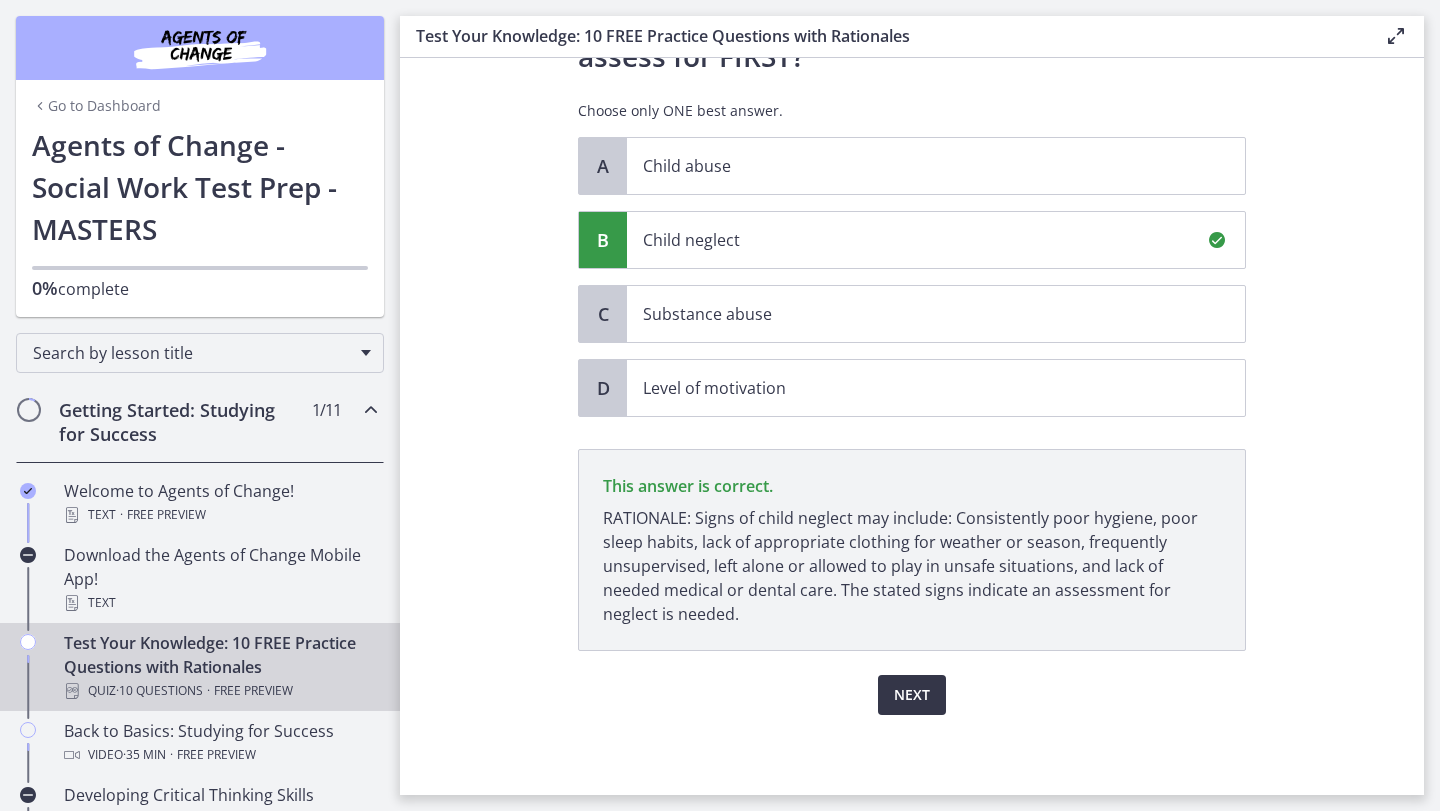 click on "Next" at bounding box center [912, 695] 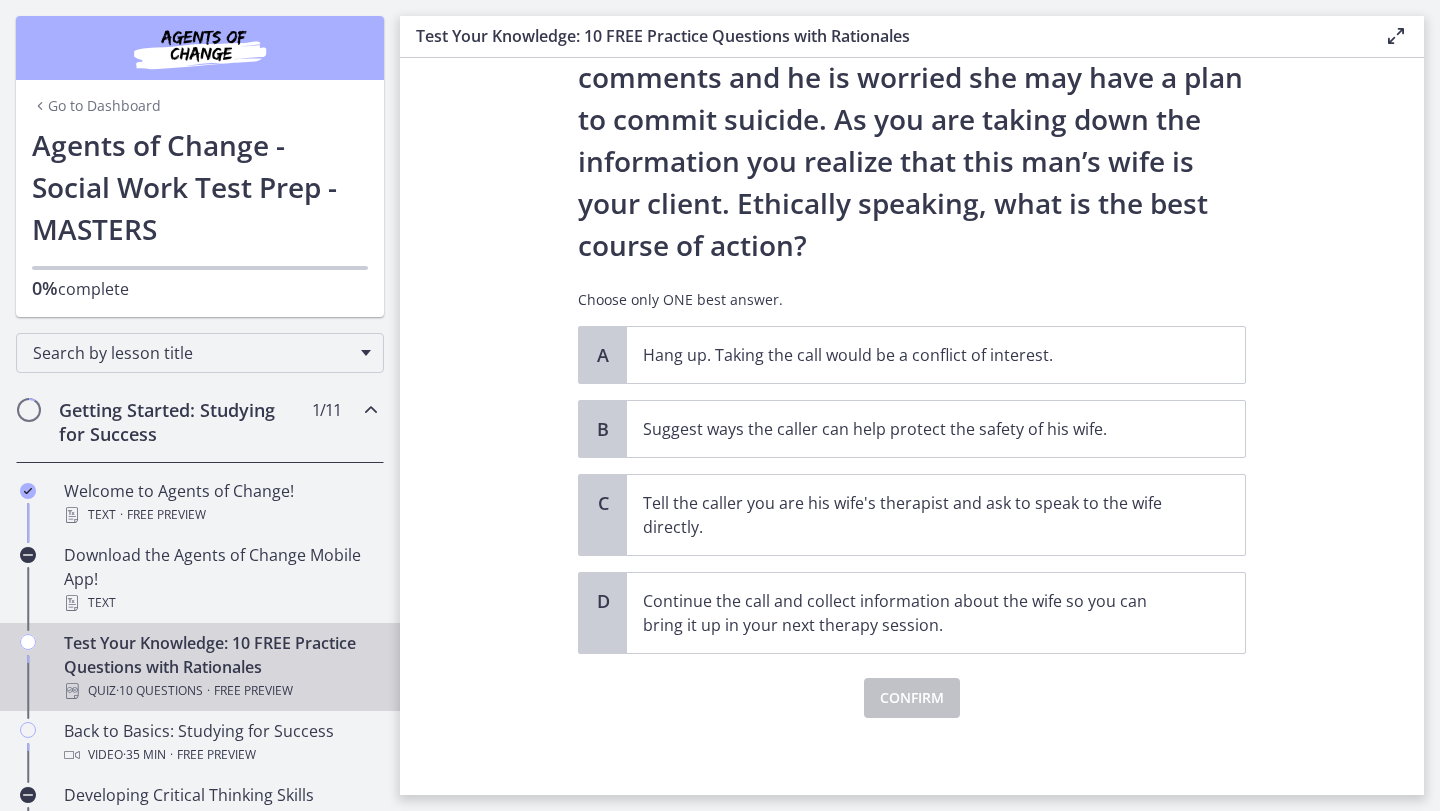 scroll, scrollTop: 195, scrollLeft: 0, axis: vertical 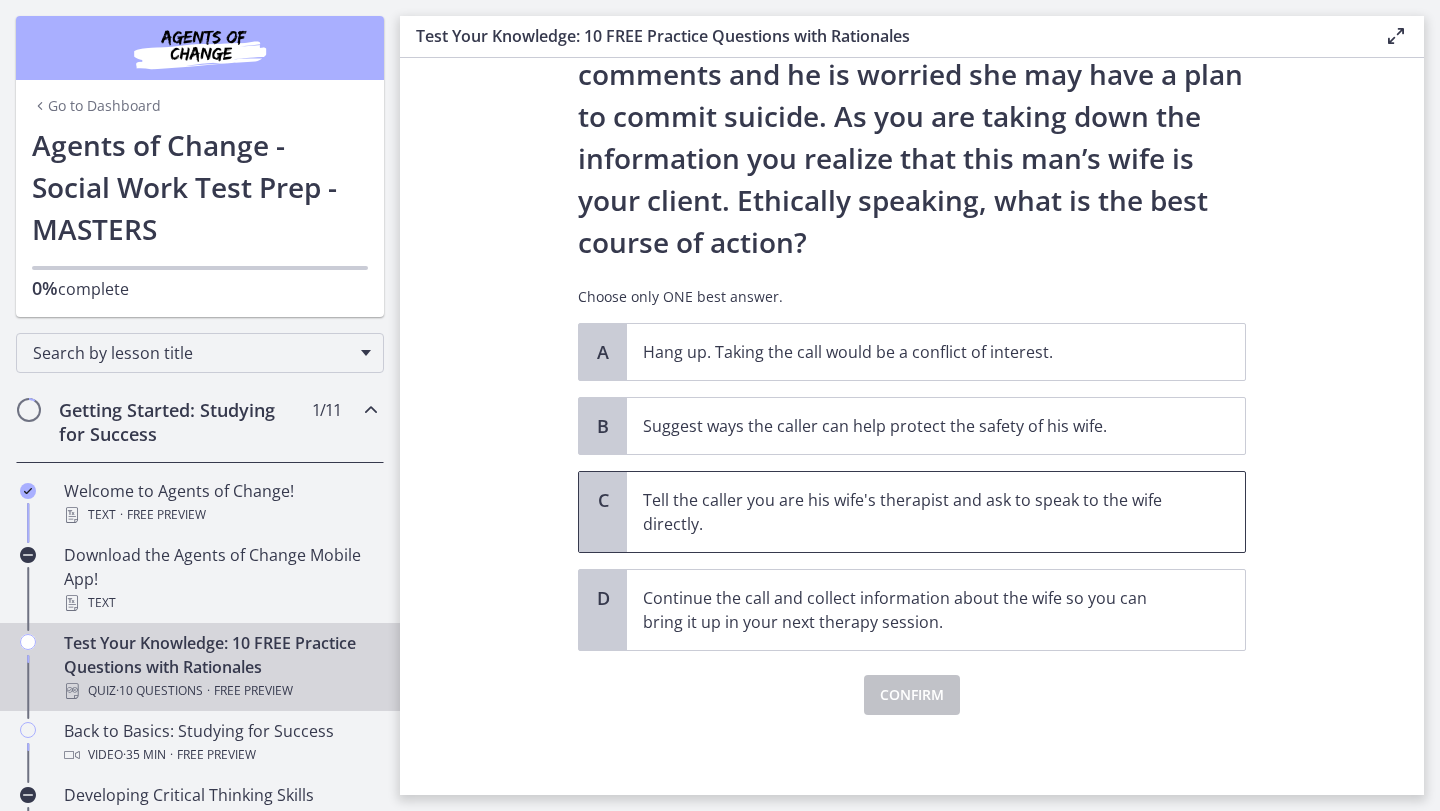 click on "Tell the caller you are his wife's therapist and ask to speak to the wife directly." at bounding box center [916, 512] 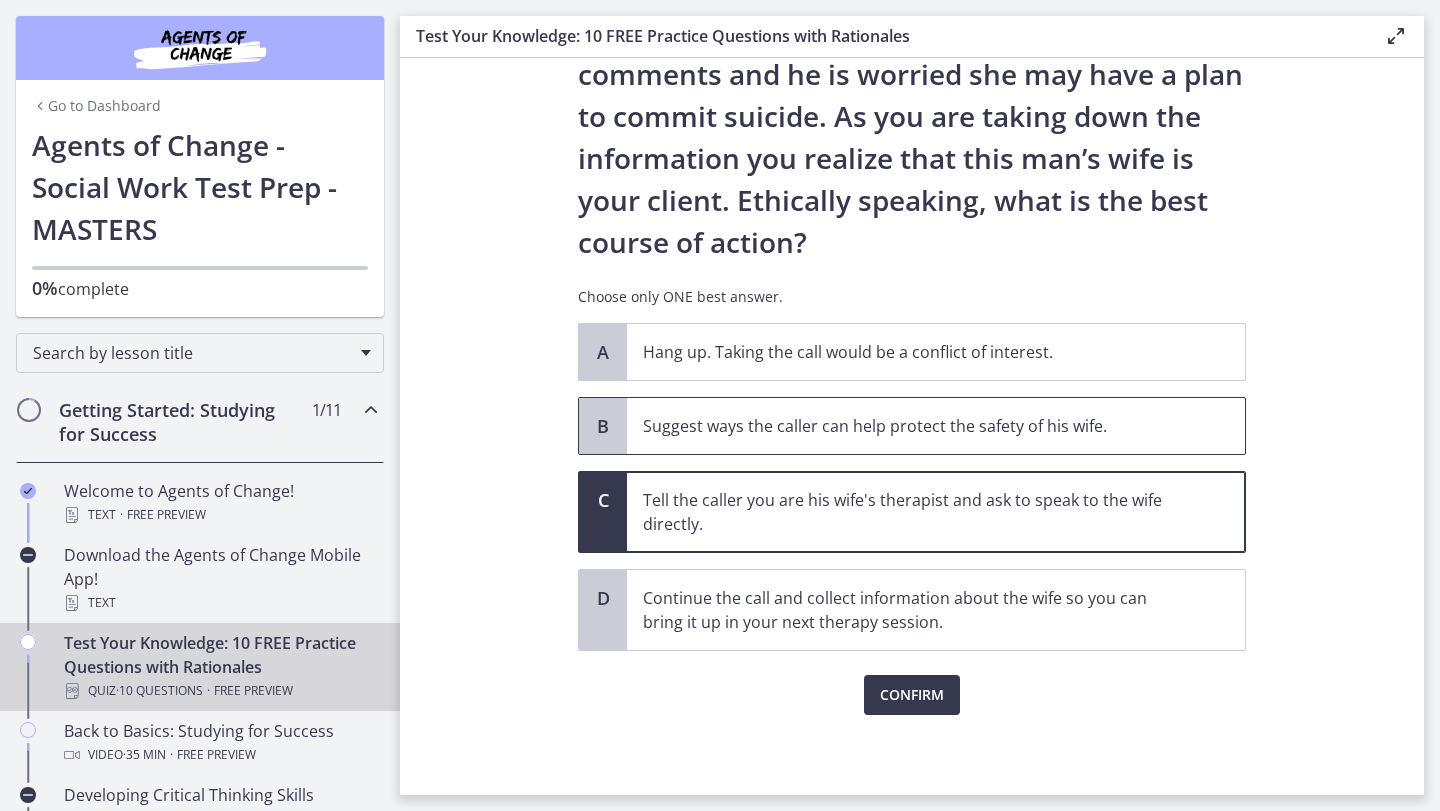 click on "Suggest ways the caller can help protect the safety of his wife." at bounding box center (936, 426) 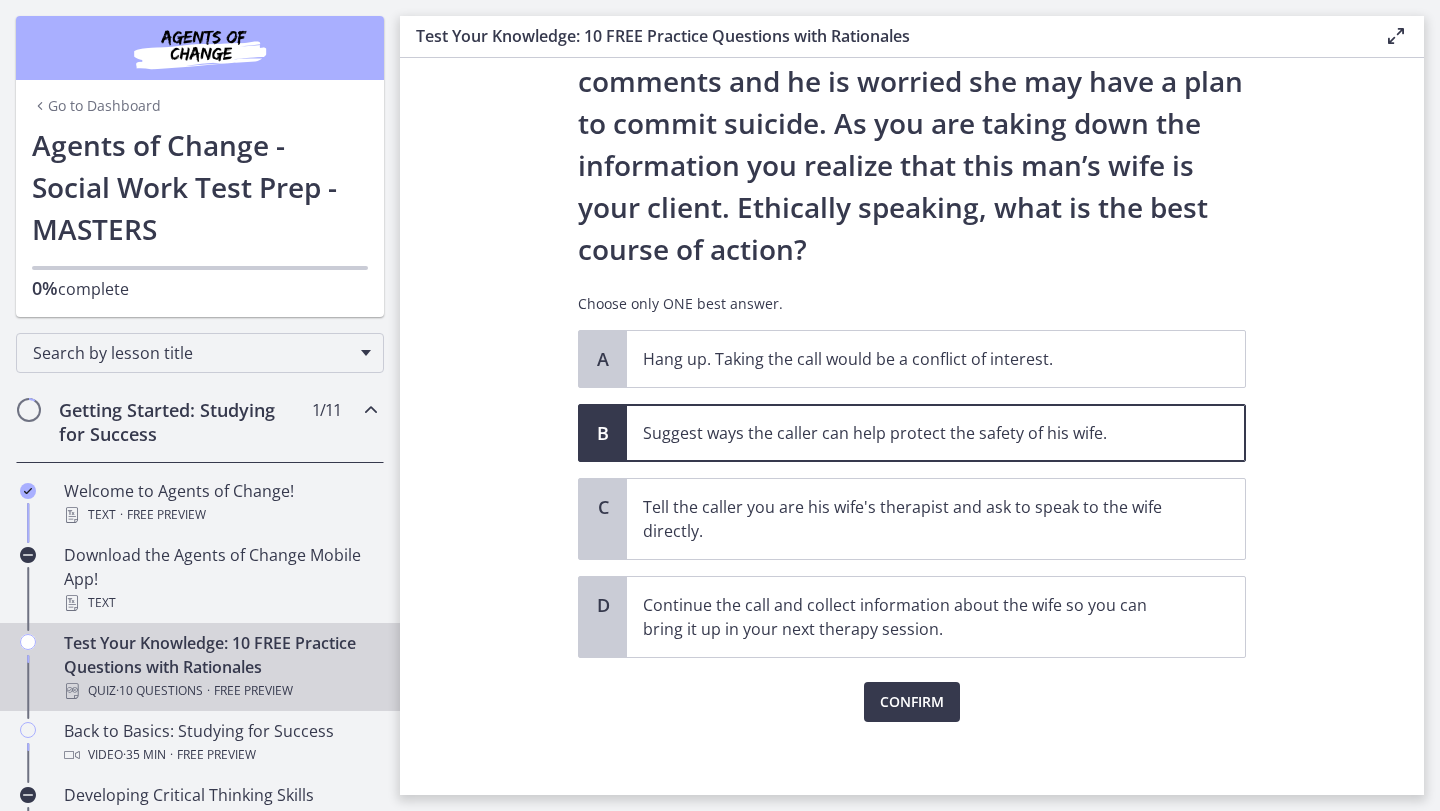 scroll, scrollTop: 195, scrollLeft: 0, axis: vertical 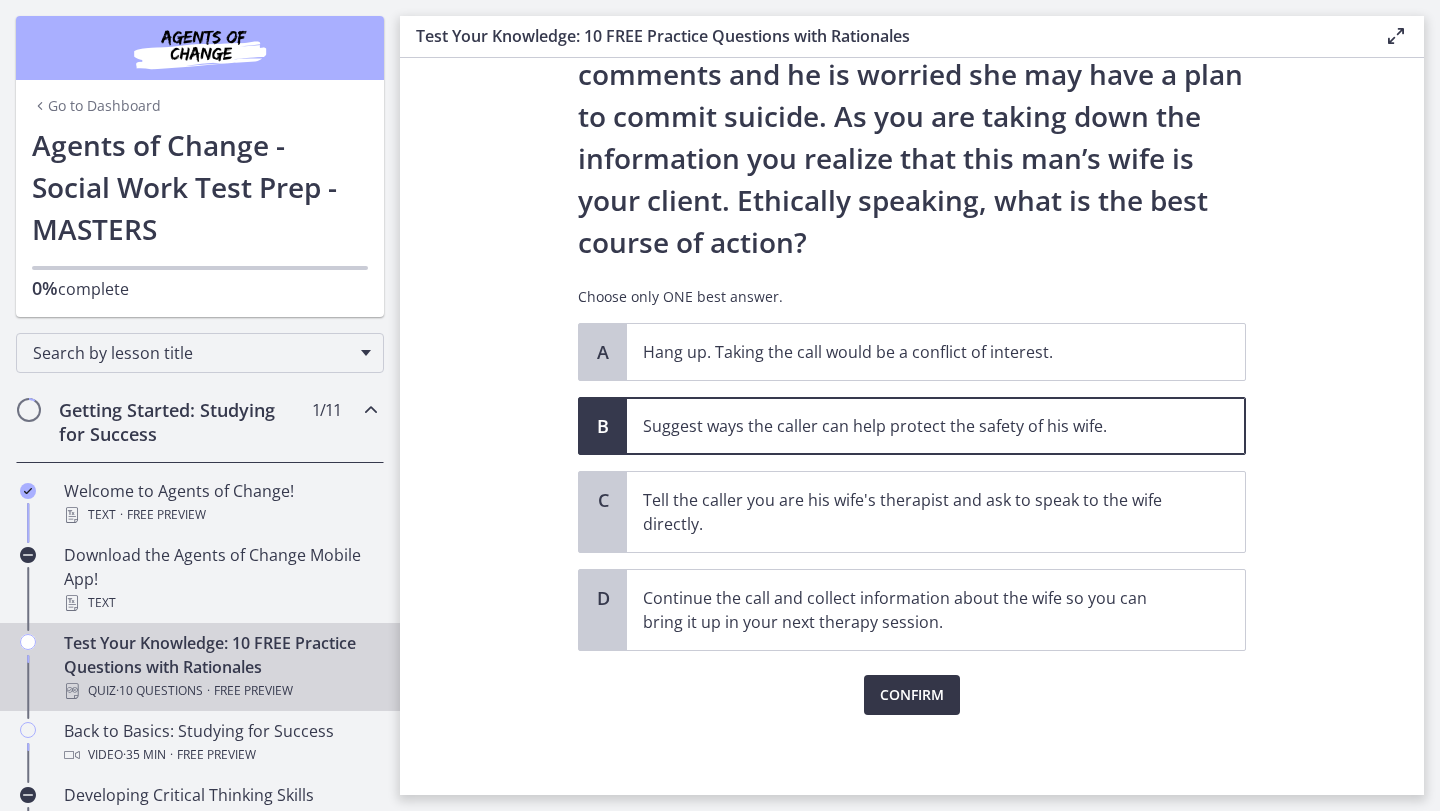 click on "Confirm" at bounding box center (912, 695) 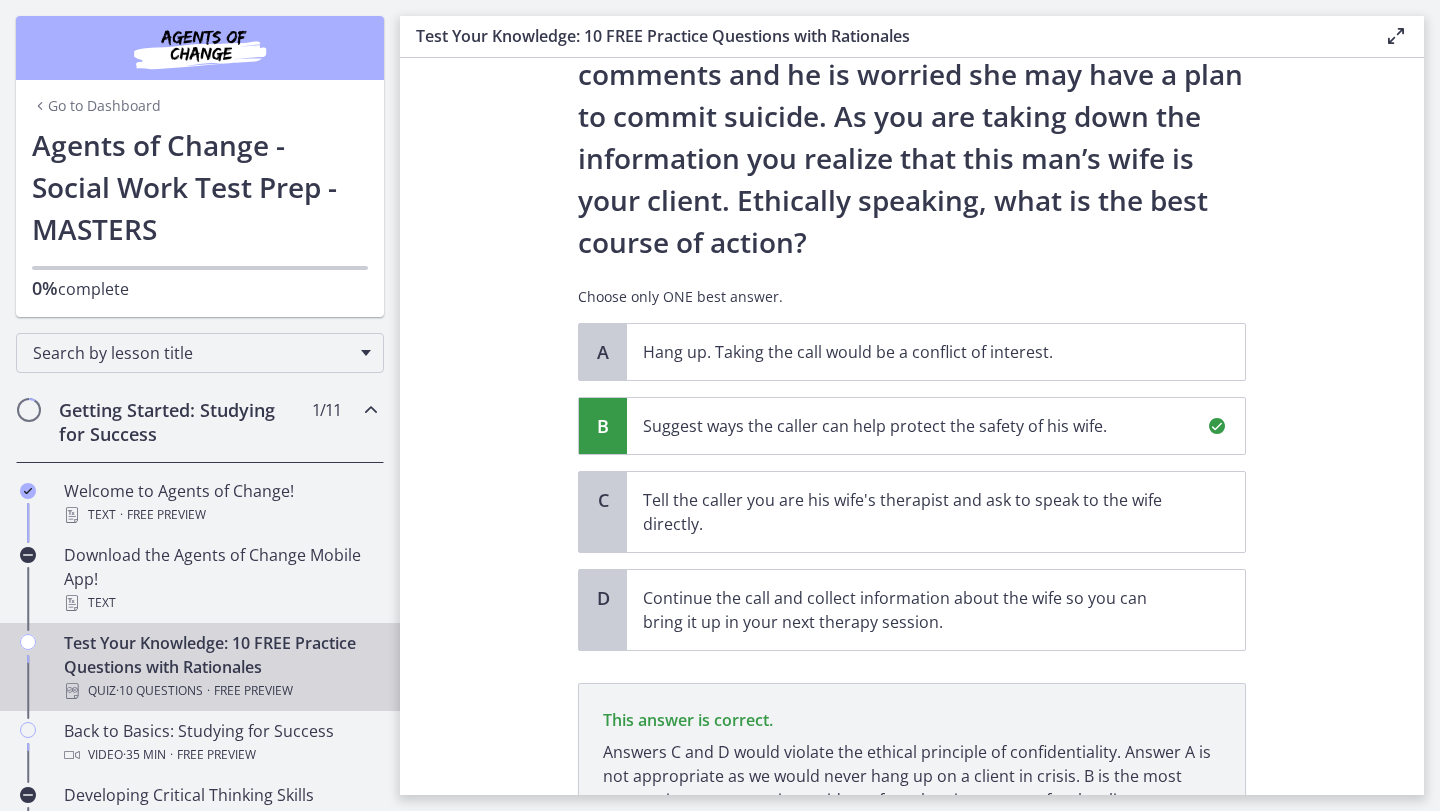 scroll, scrollTop: 381, scrollLeft: 0, axis: vertical 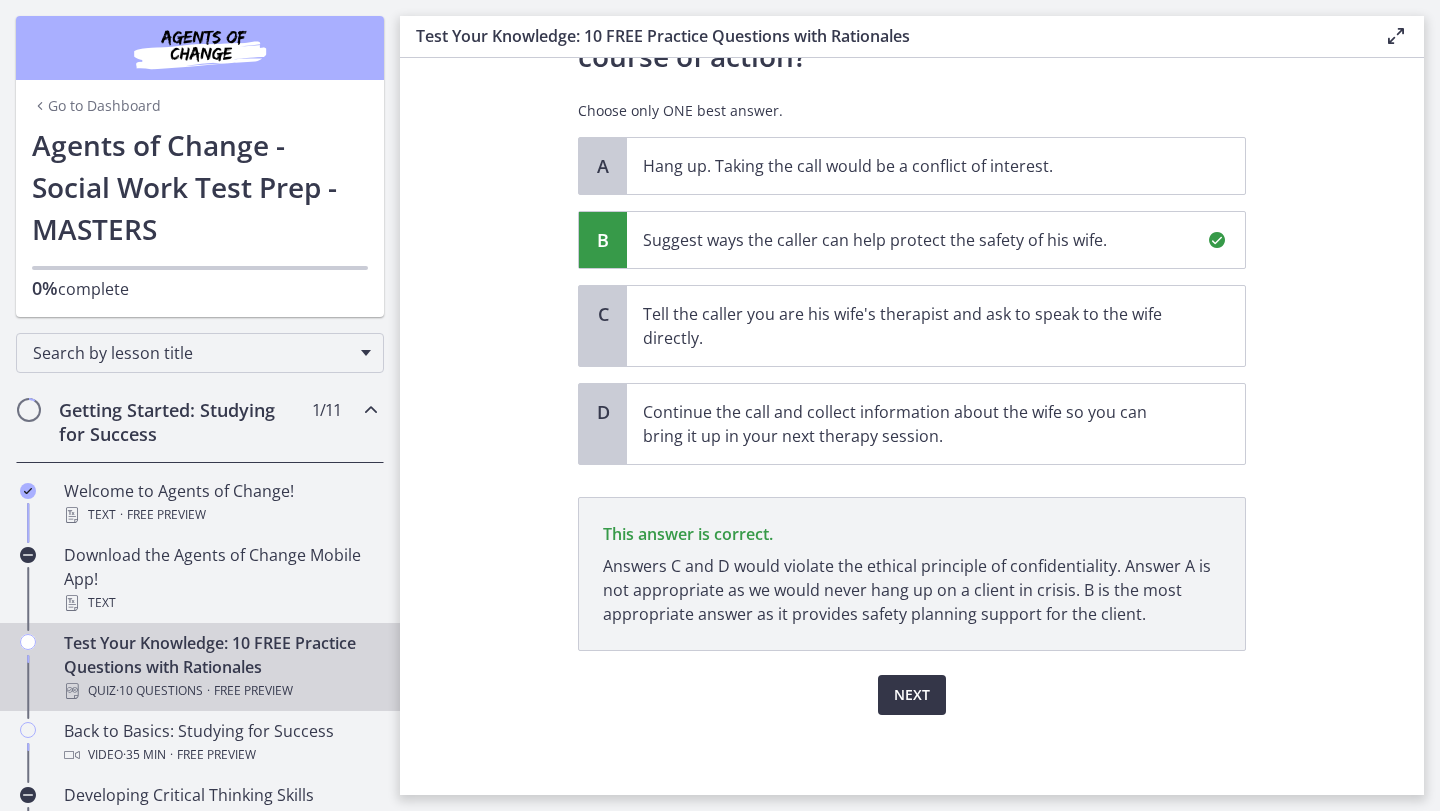 click on "Next" at bounding box center [912, 695] 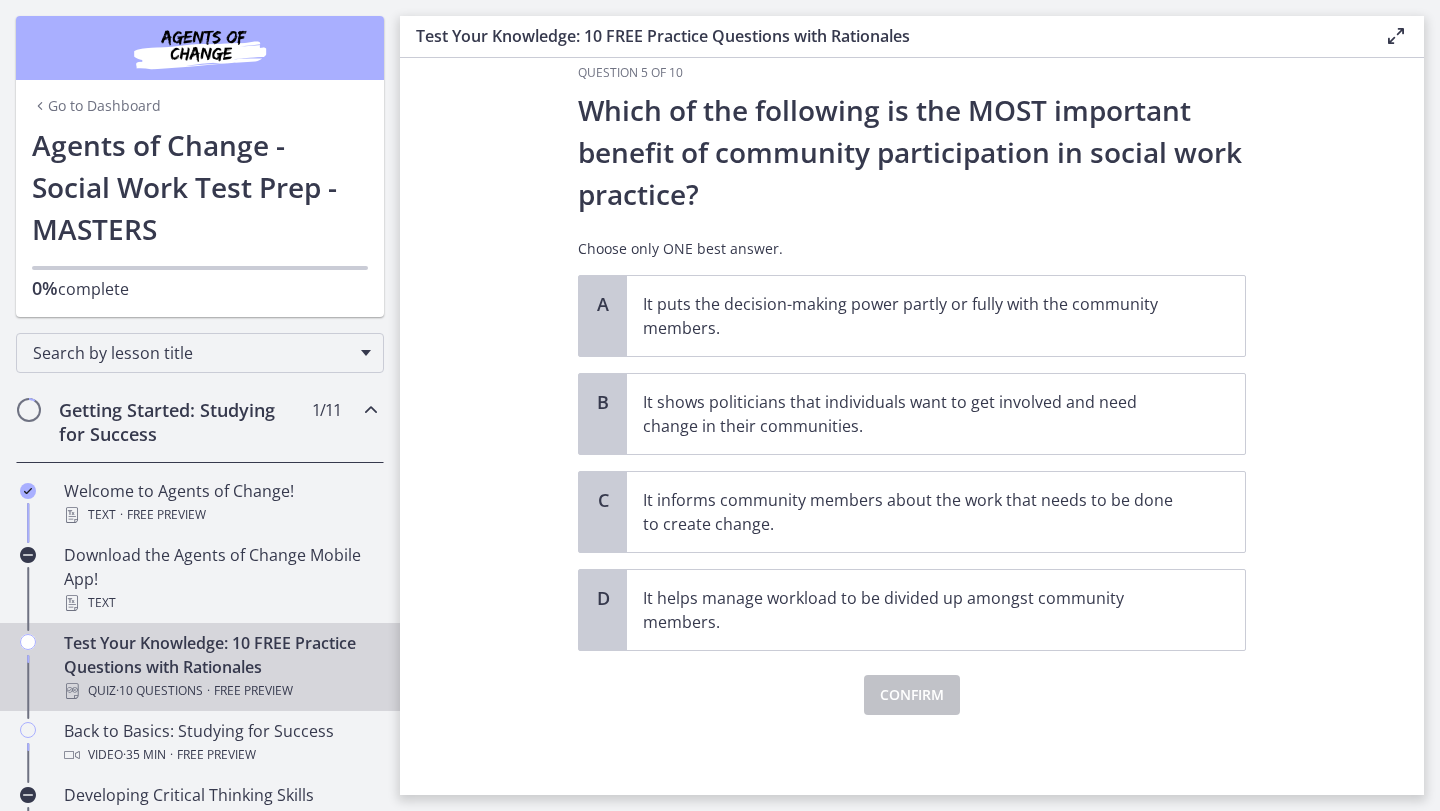 scroll, scrollTop: 0, scrollLeft: 0, axis: both 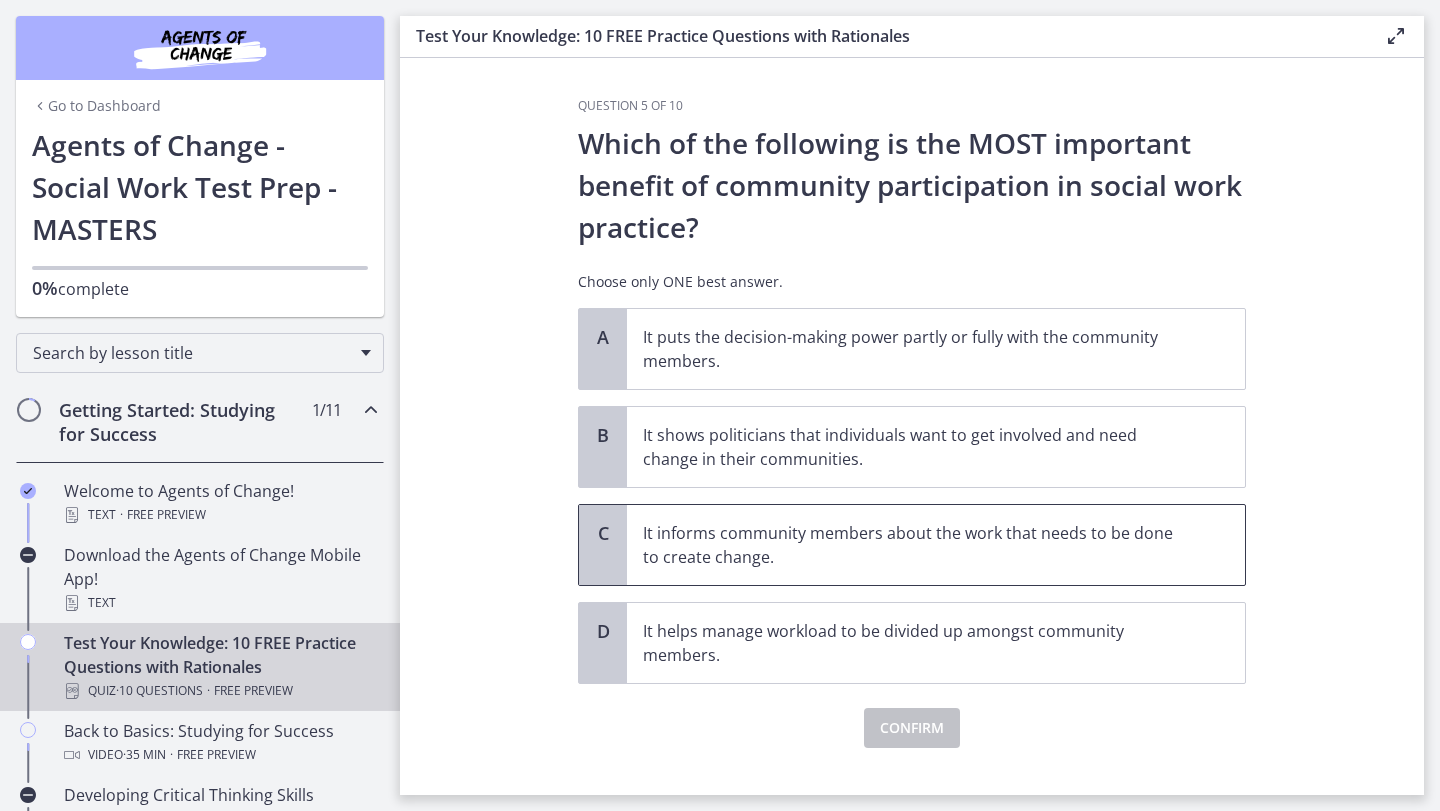click on "It informs community members about the work that needs to be done to create change." at bounding box center [916, 545] 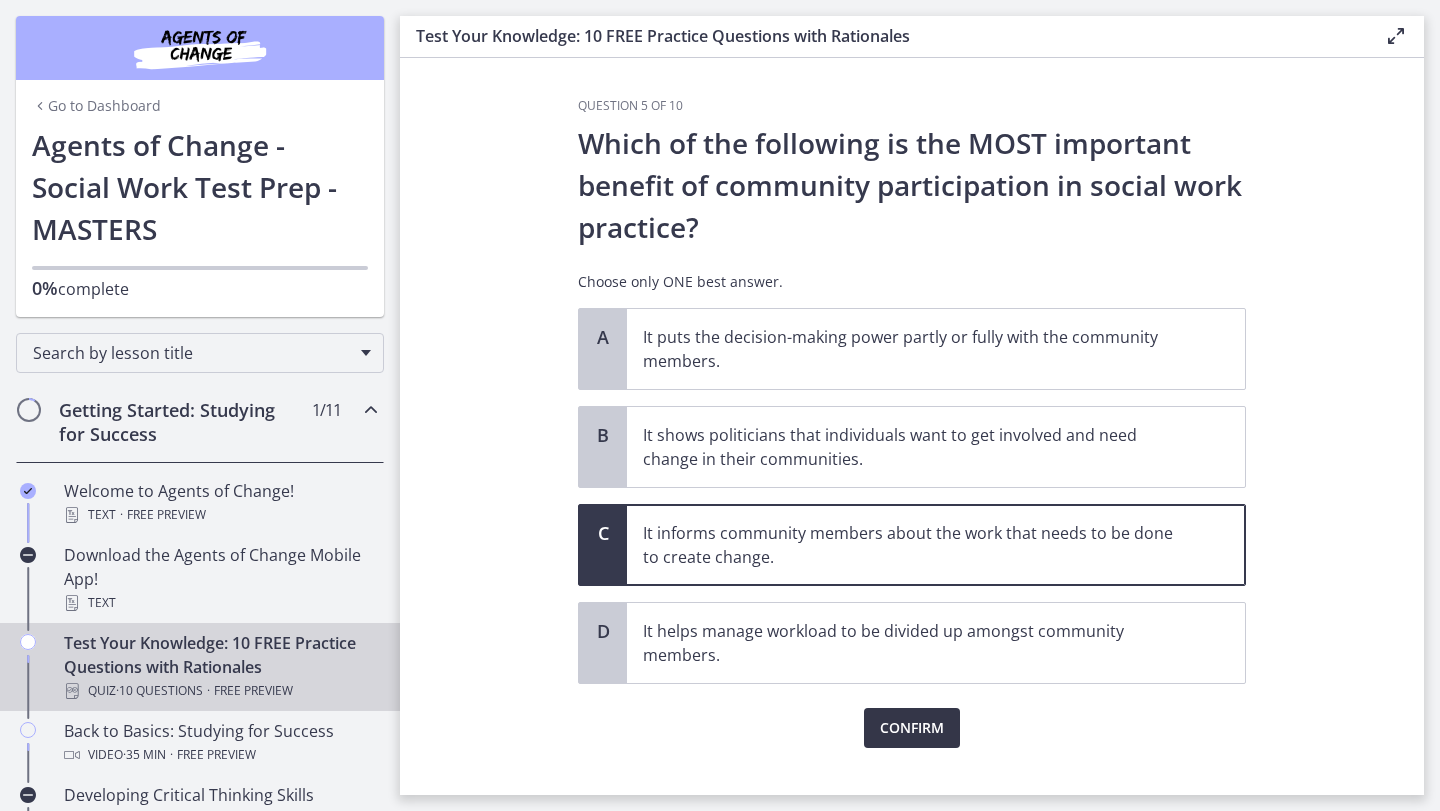 click on "Confirm" at bounding box center [912, 728] 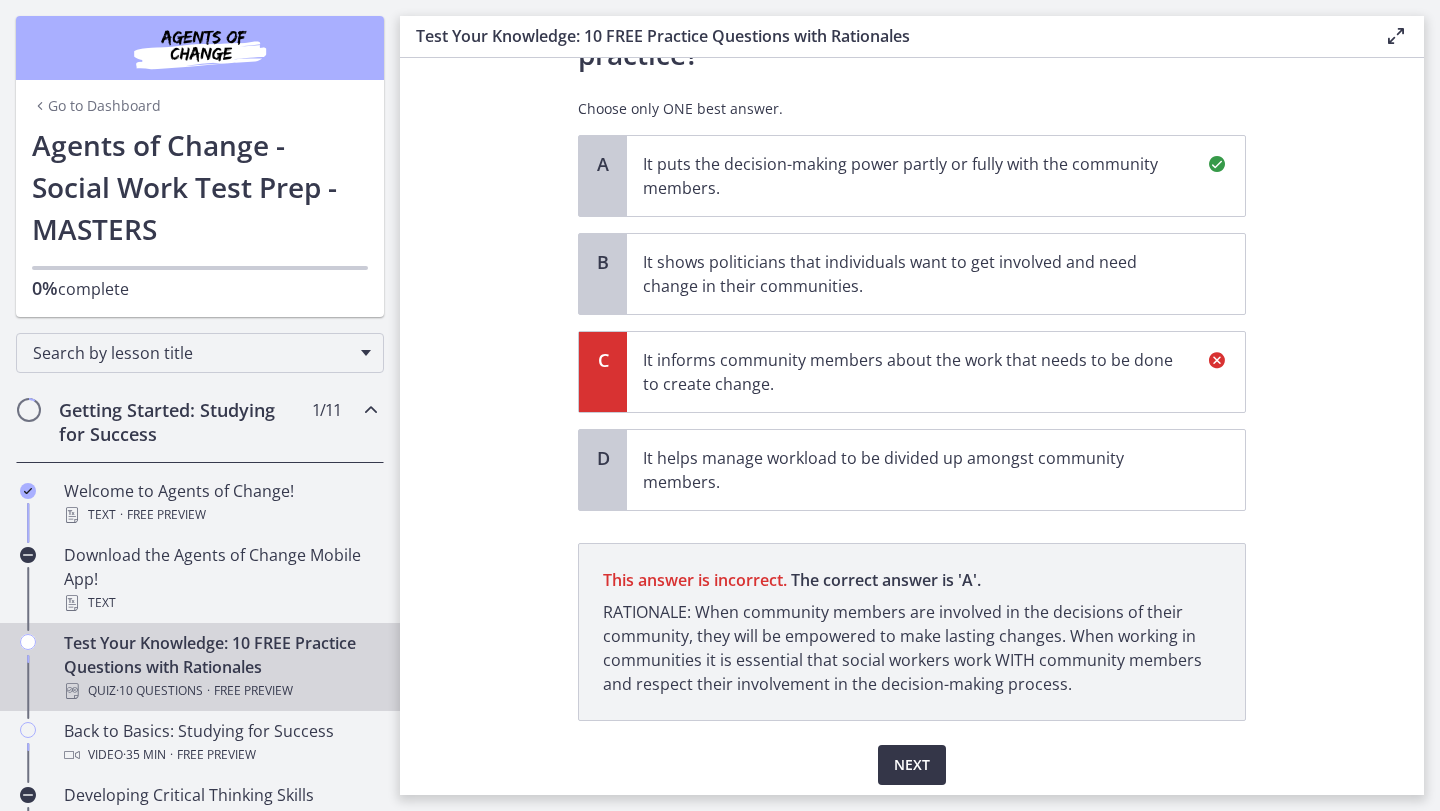 scroll, scrollTop: 243, scrollLeft: 0, axis: vertical 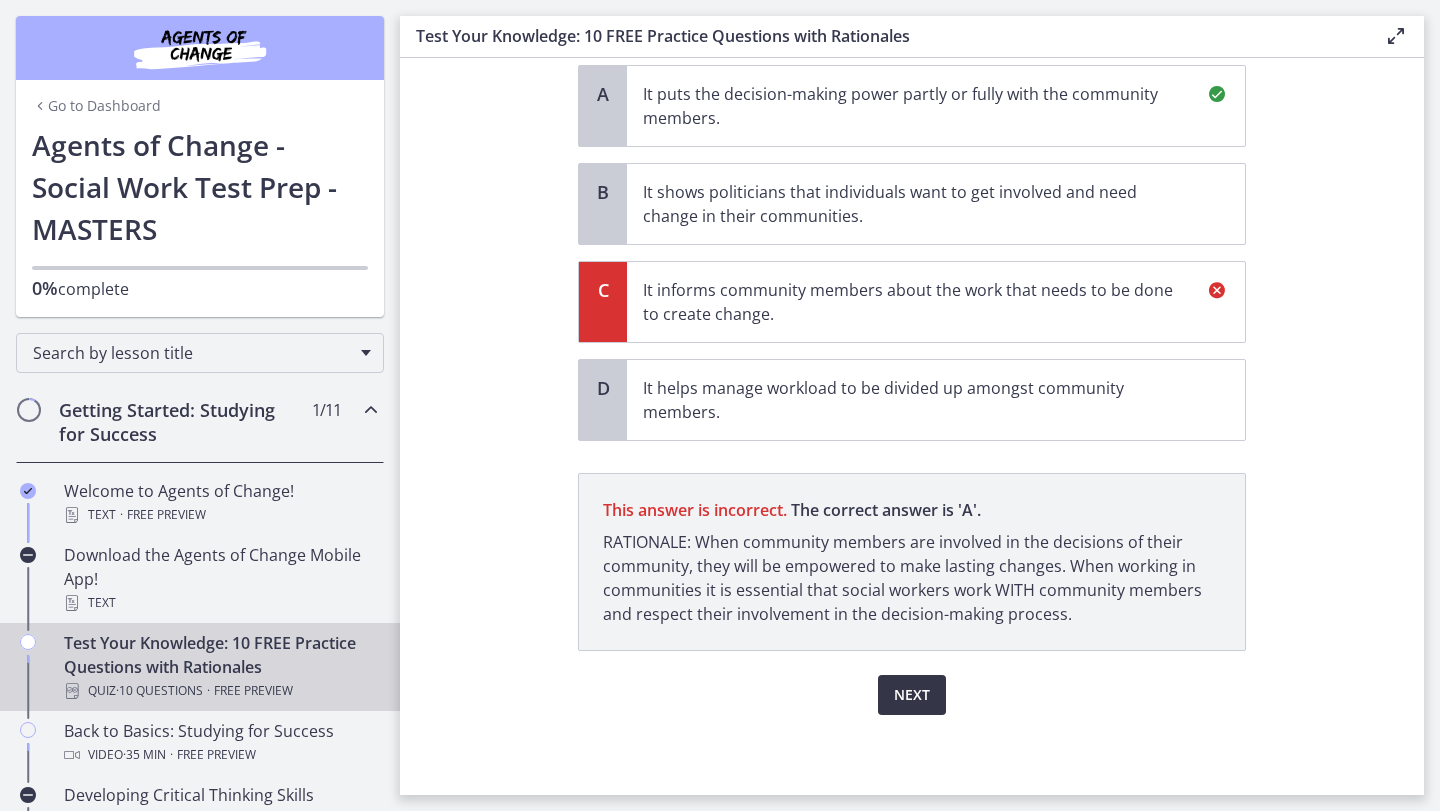 click on "Next" at bounding box center [912, 695] 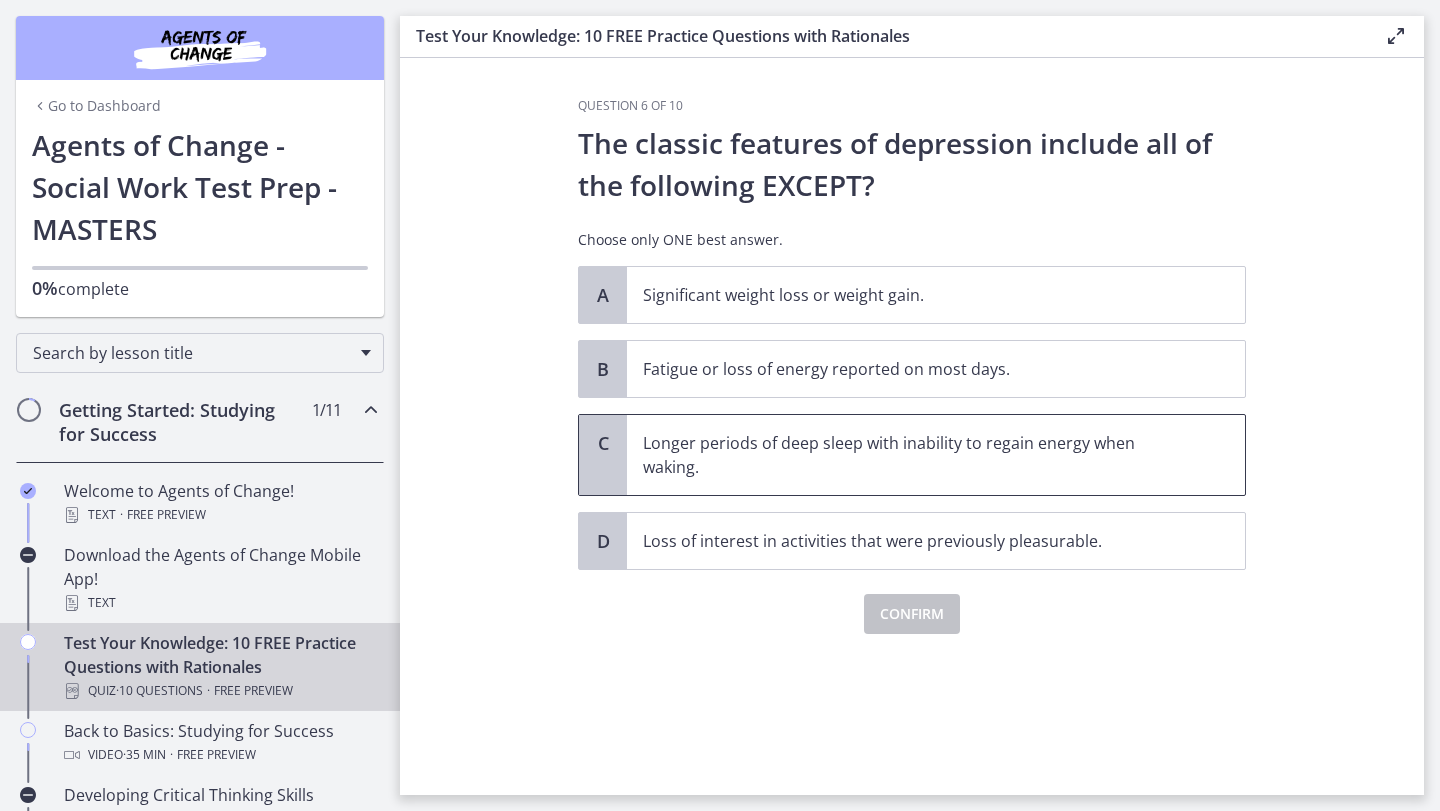 click on "Longer periods of deep sleep with inability to regain energy when waking." at bounding box center [916, 455] 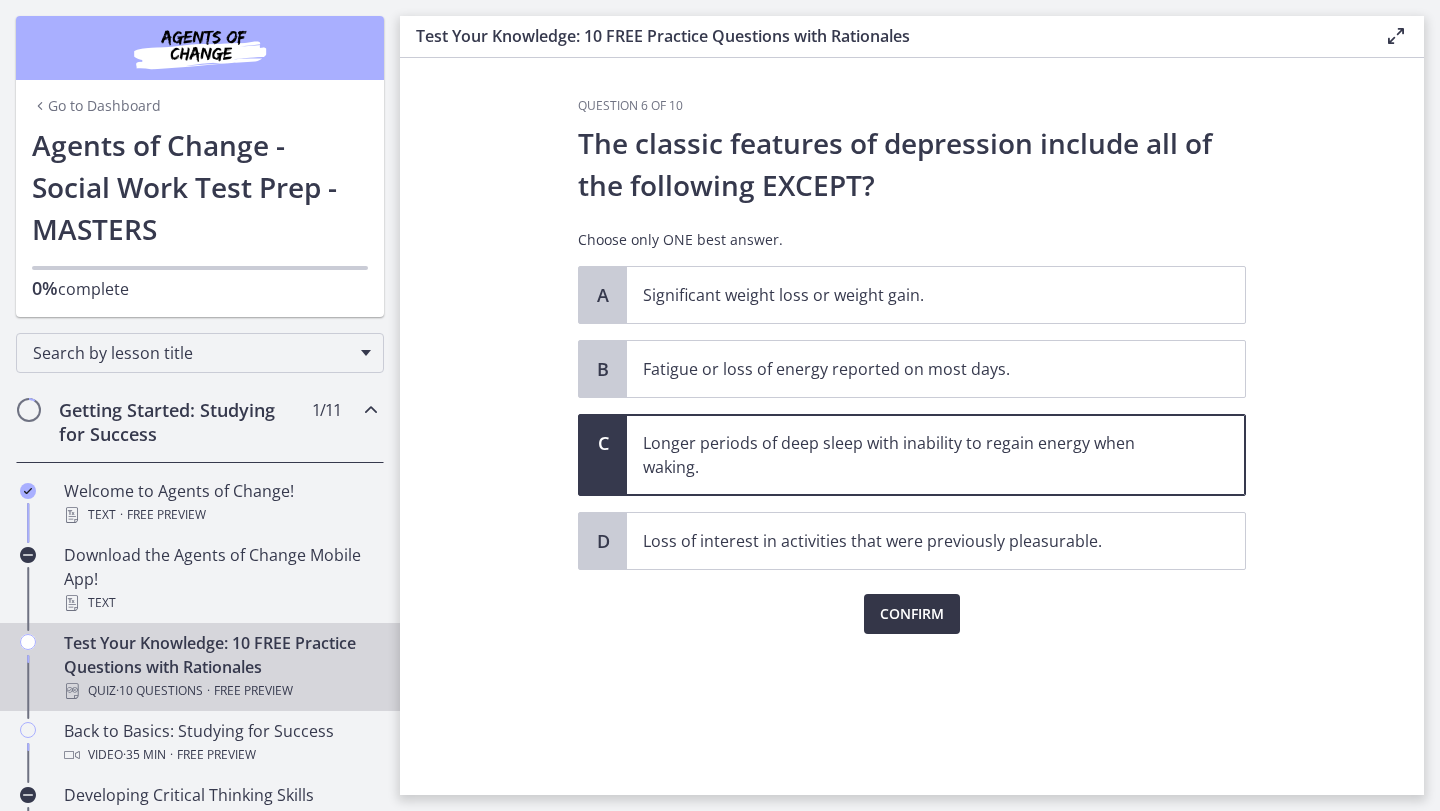 click on "Confirm" at bounding box center [912, 614] 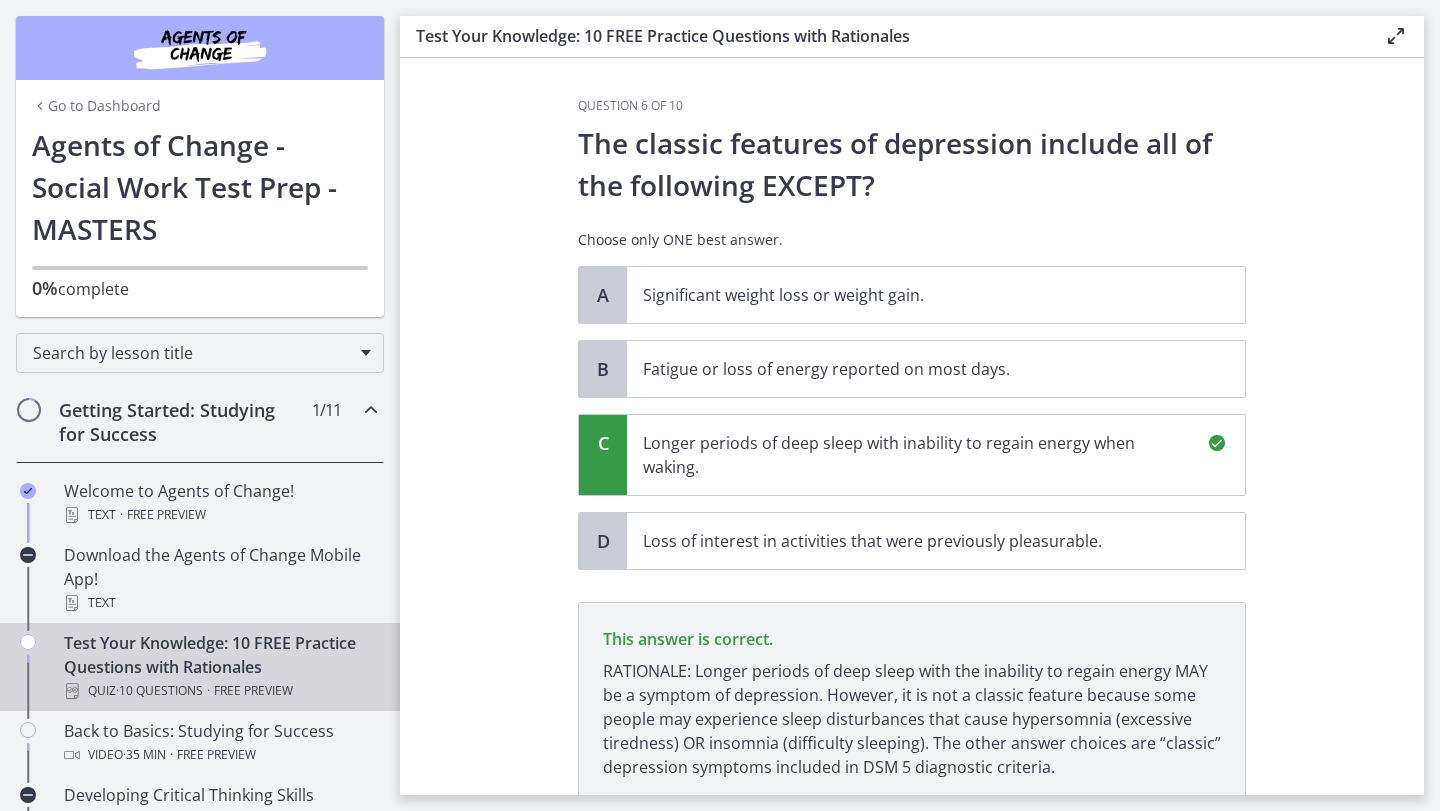 scroll, scrollTop: 153, scrollLeft: 0, axis: vertical 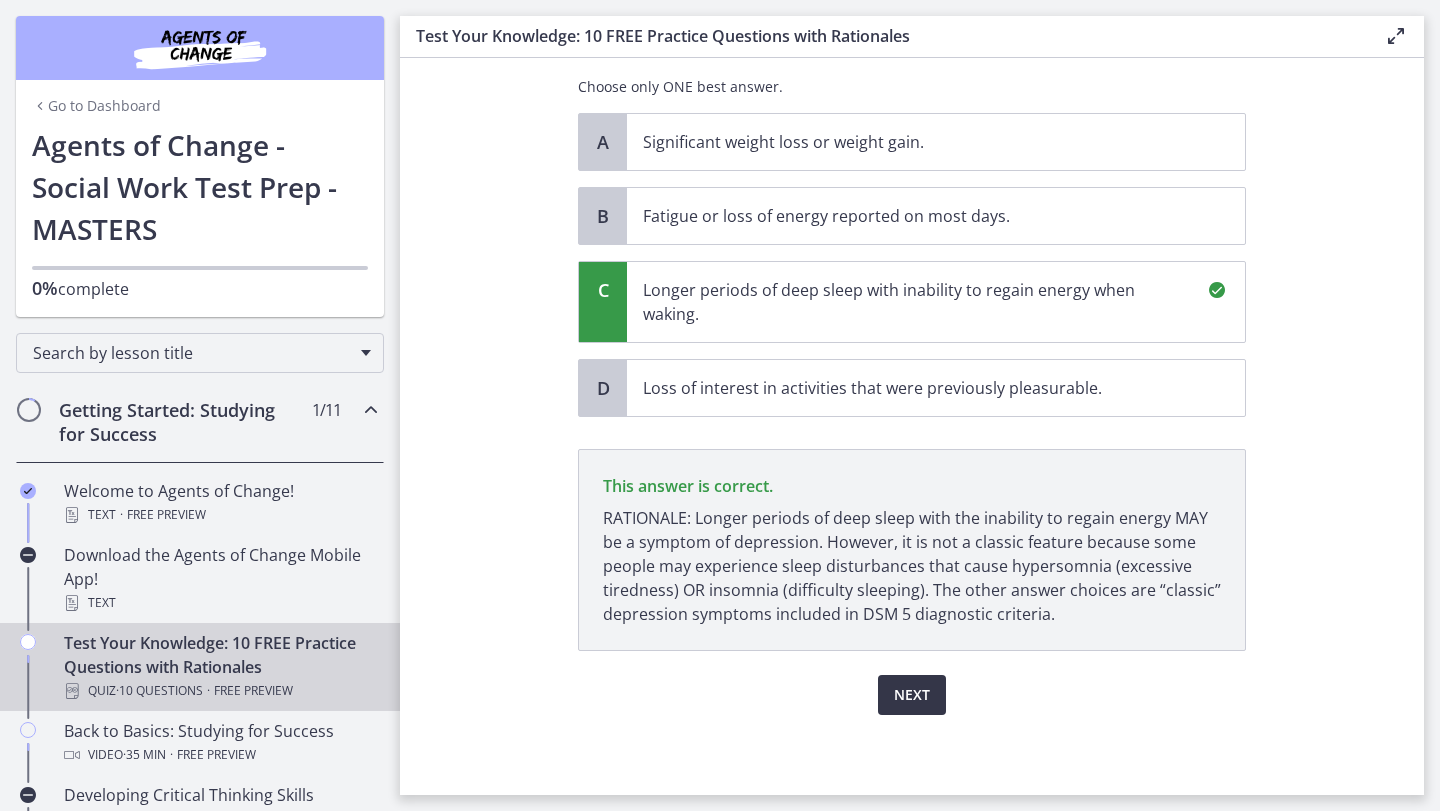 click on "Next" at bounding box center (912, 695) 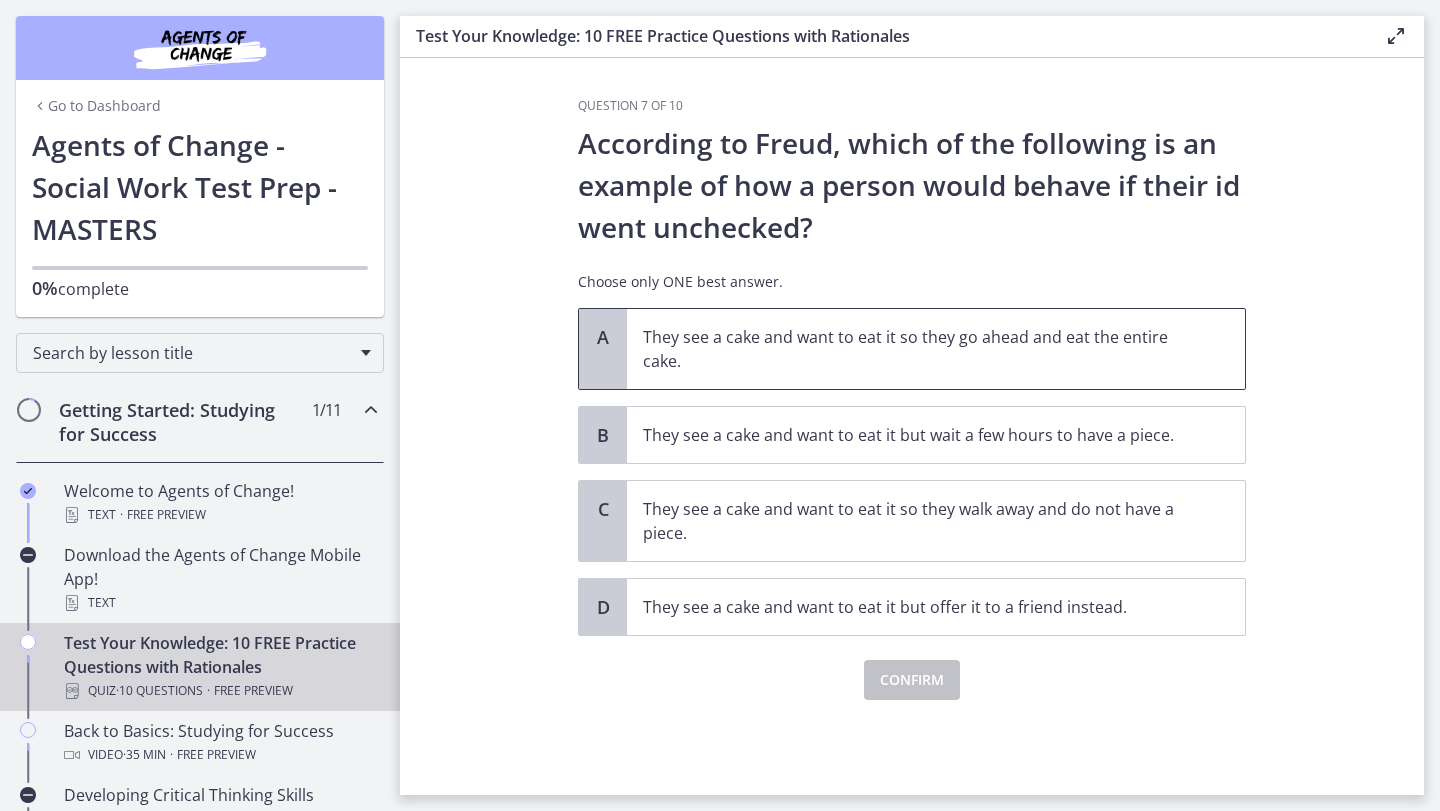 click on "They see a cake and want to eat it so they go ahead and eat the entire cake." at bounding box center [916, 349] 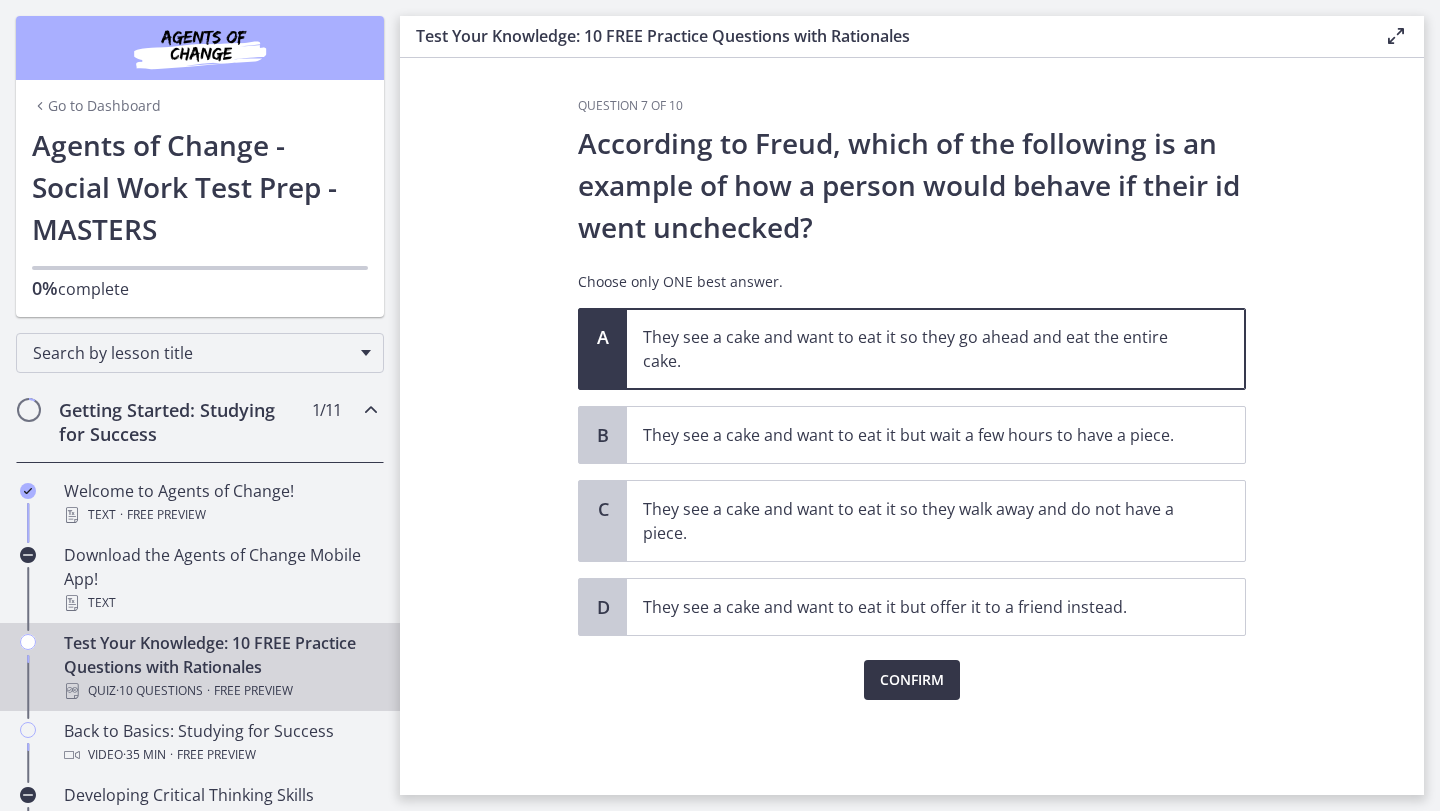 click on "Confirm" at bounding box center [912, 680] 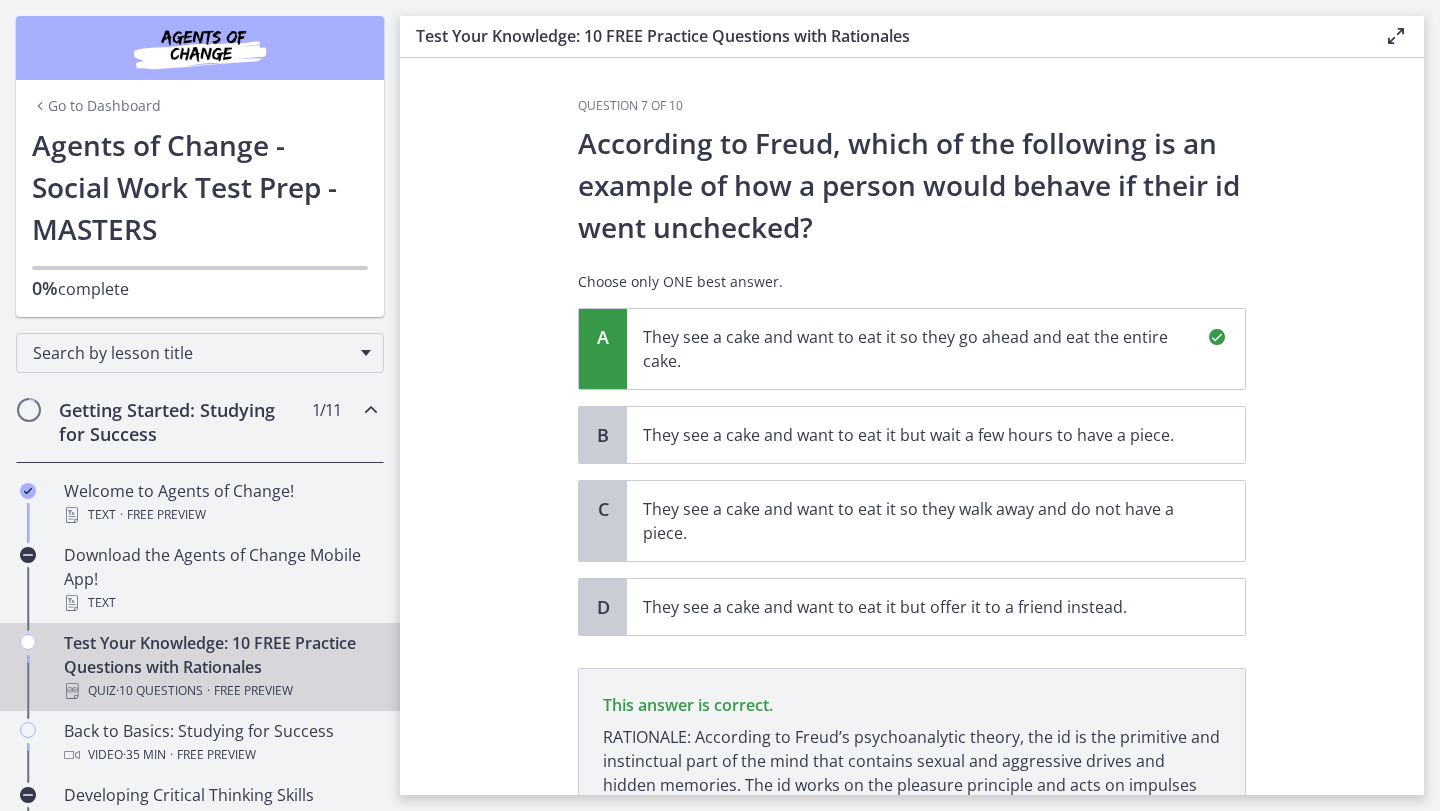 scroll, scrollTop: 195, scrollLeft: 0, axis: vertical 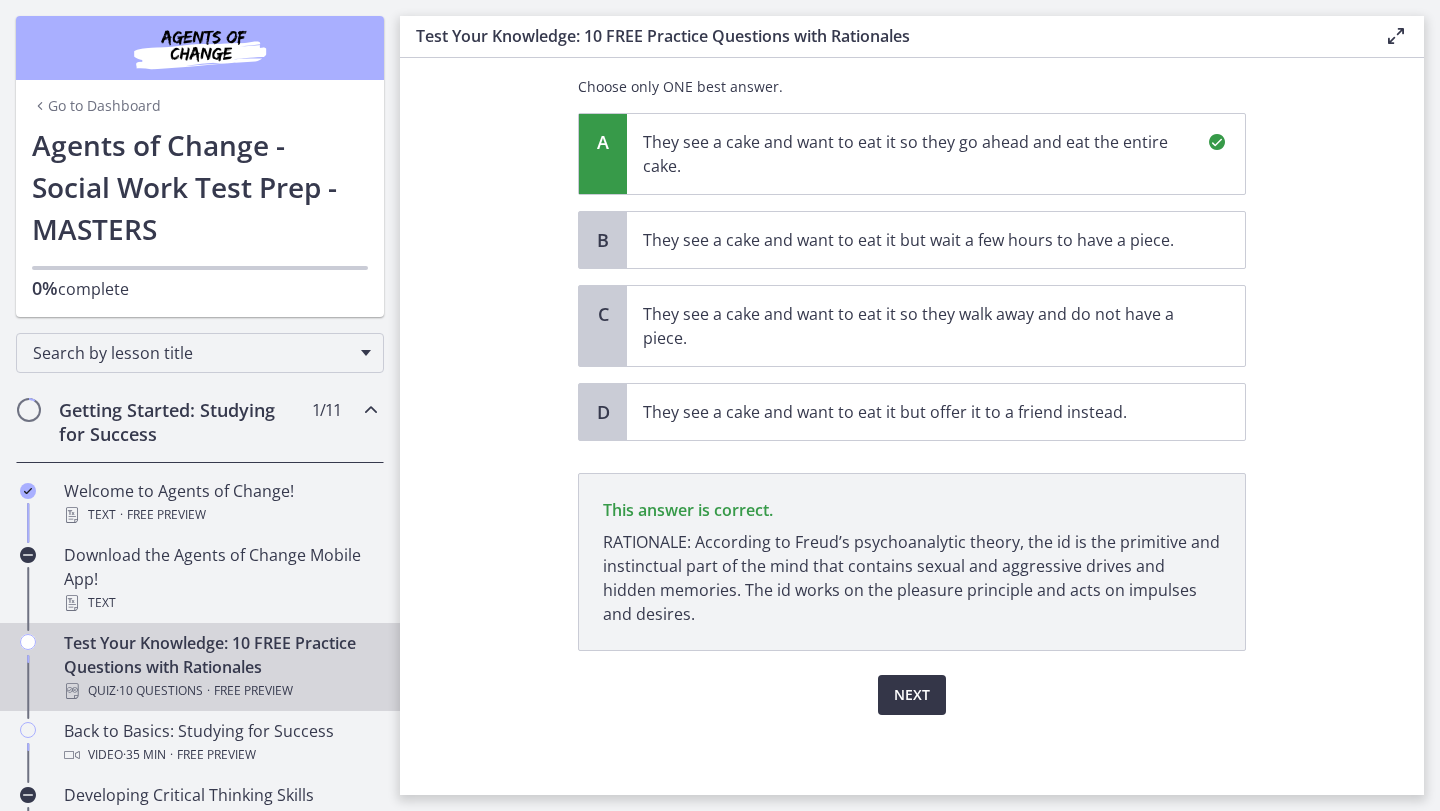 click on "Next" at bounding box center [912, 695] 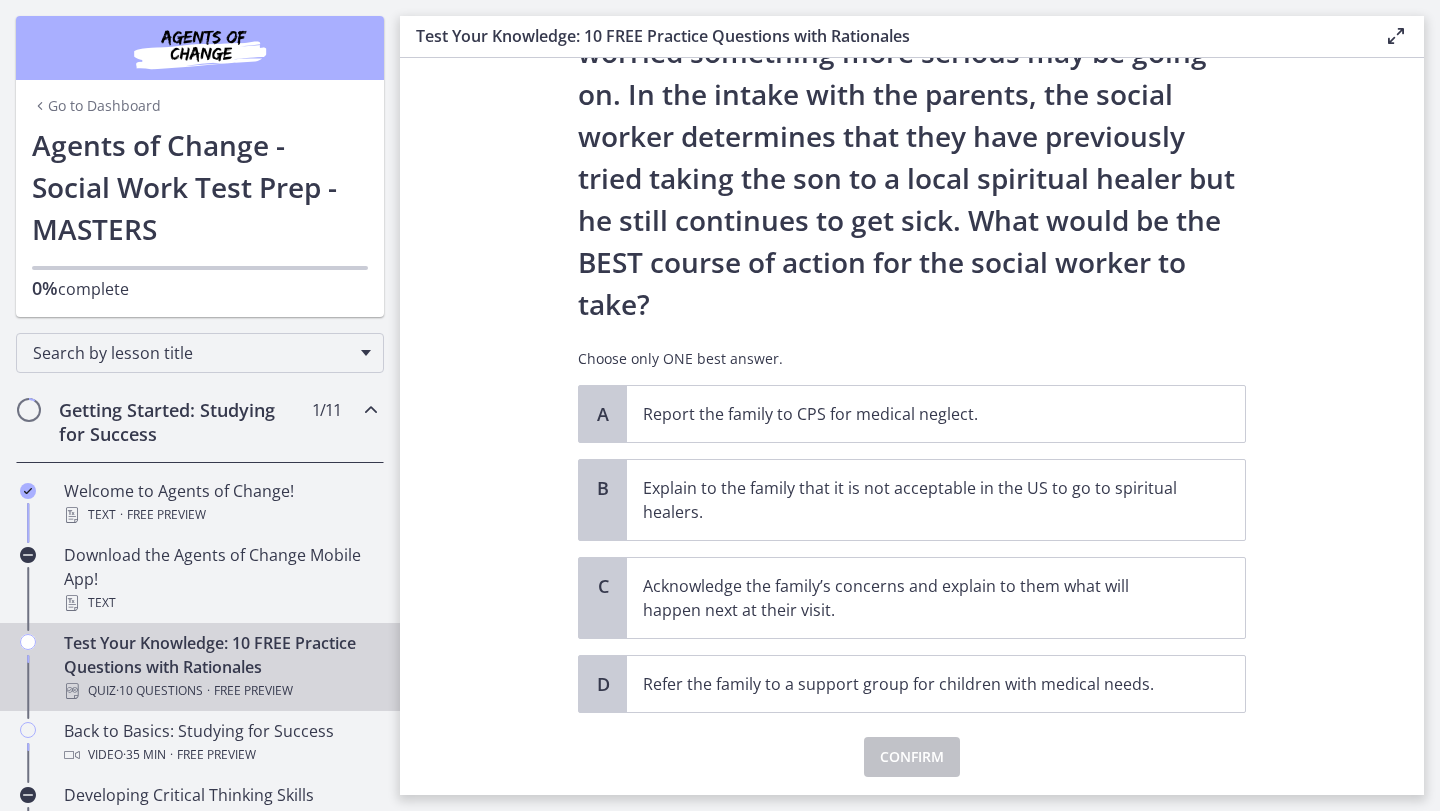 scroll, scrollTop: 277, scrollLeft: 0, axis: vertical 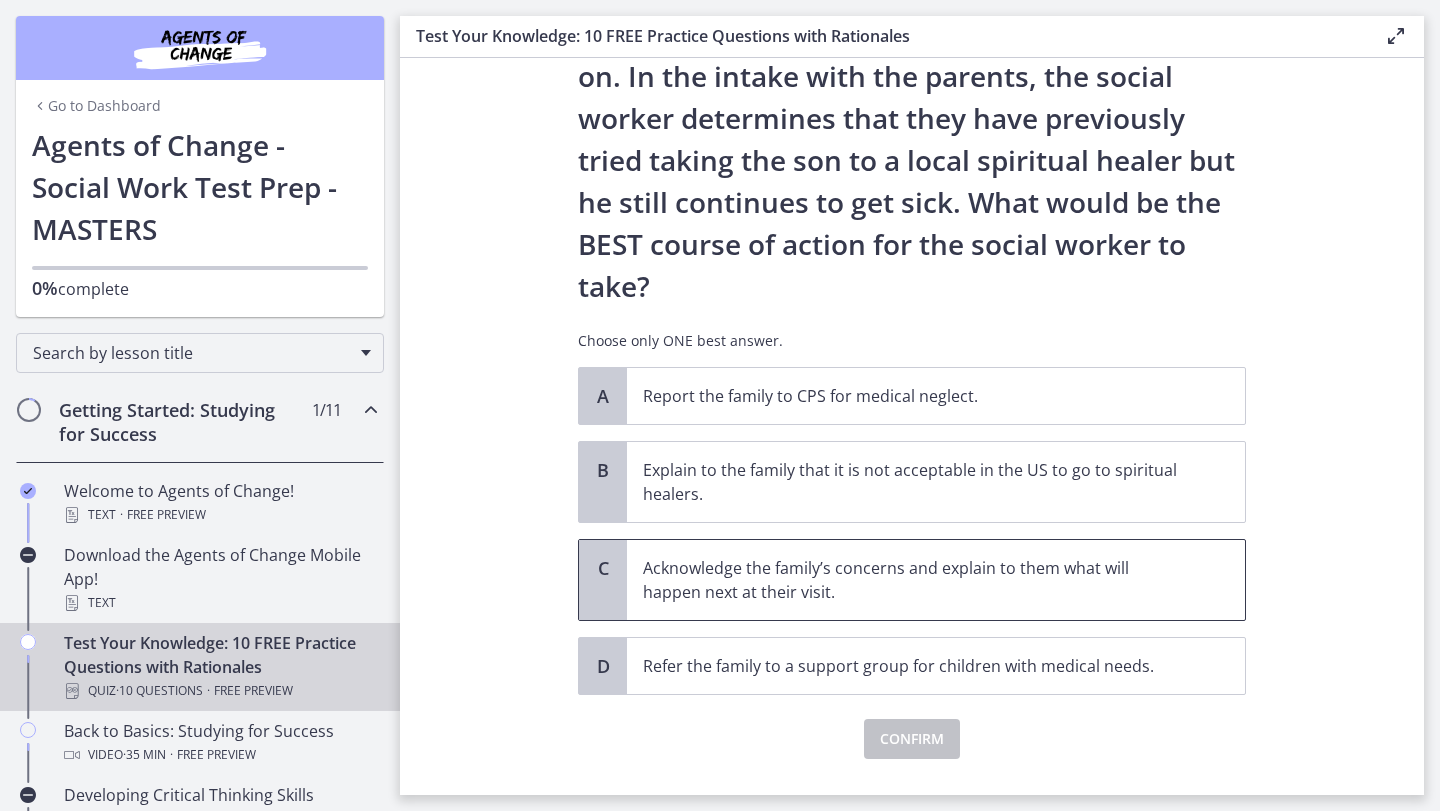click on "Acknowledge the family’s concerns and explain to them what will happen next at their visit." at bounding box center (916, 580) 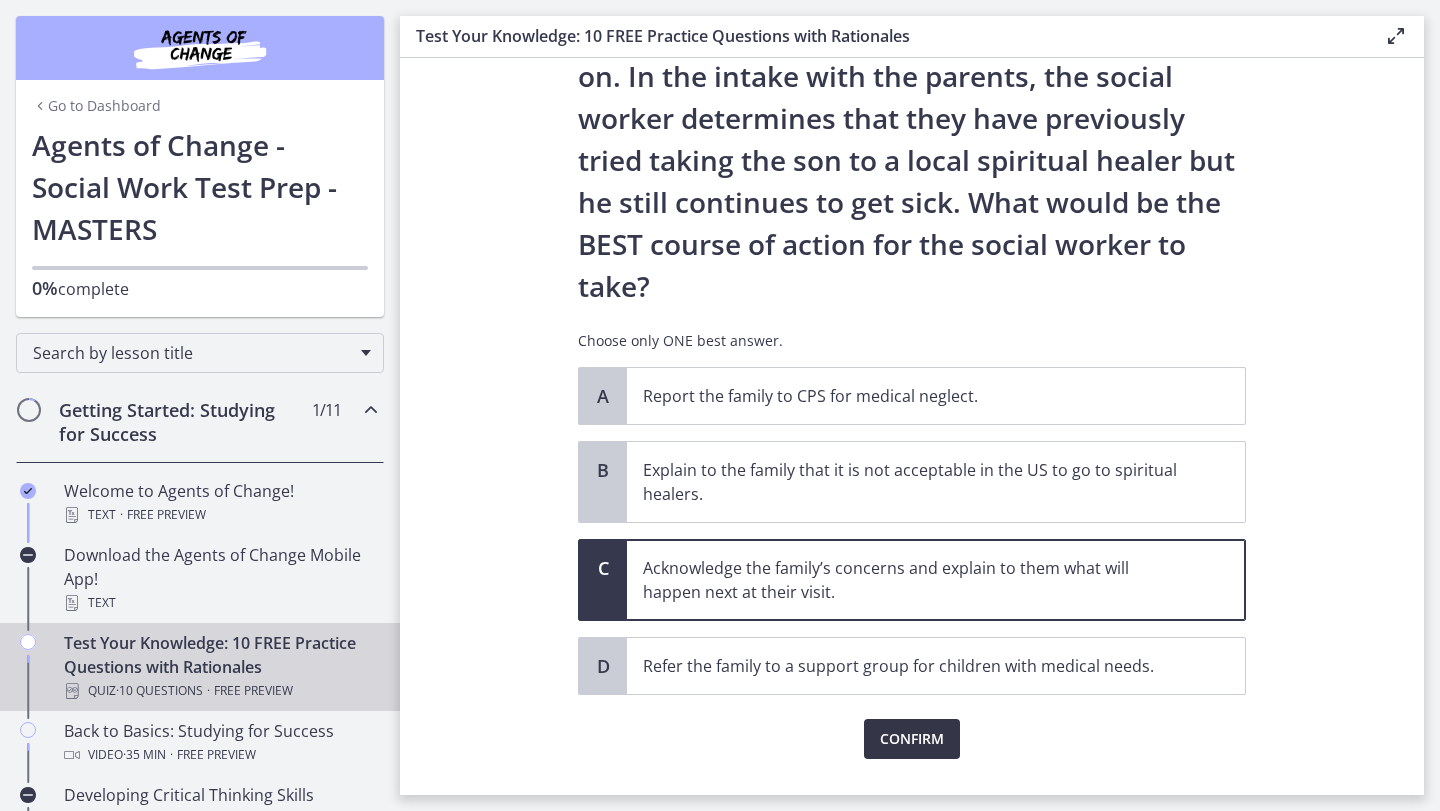 click on "Confirm" at bounding box center [912, 739] 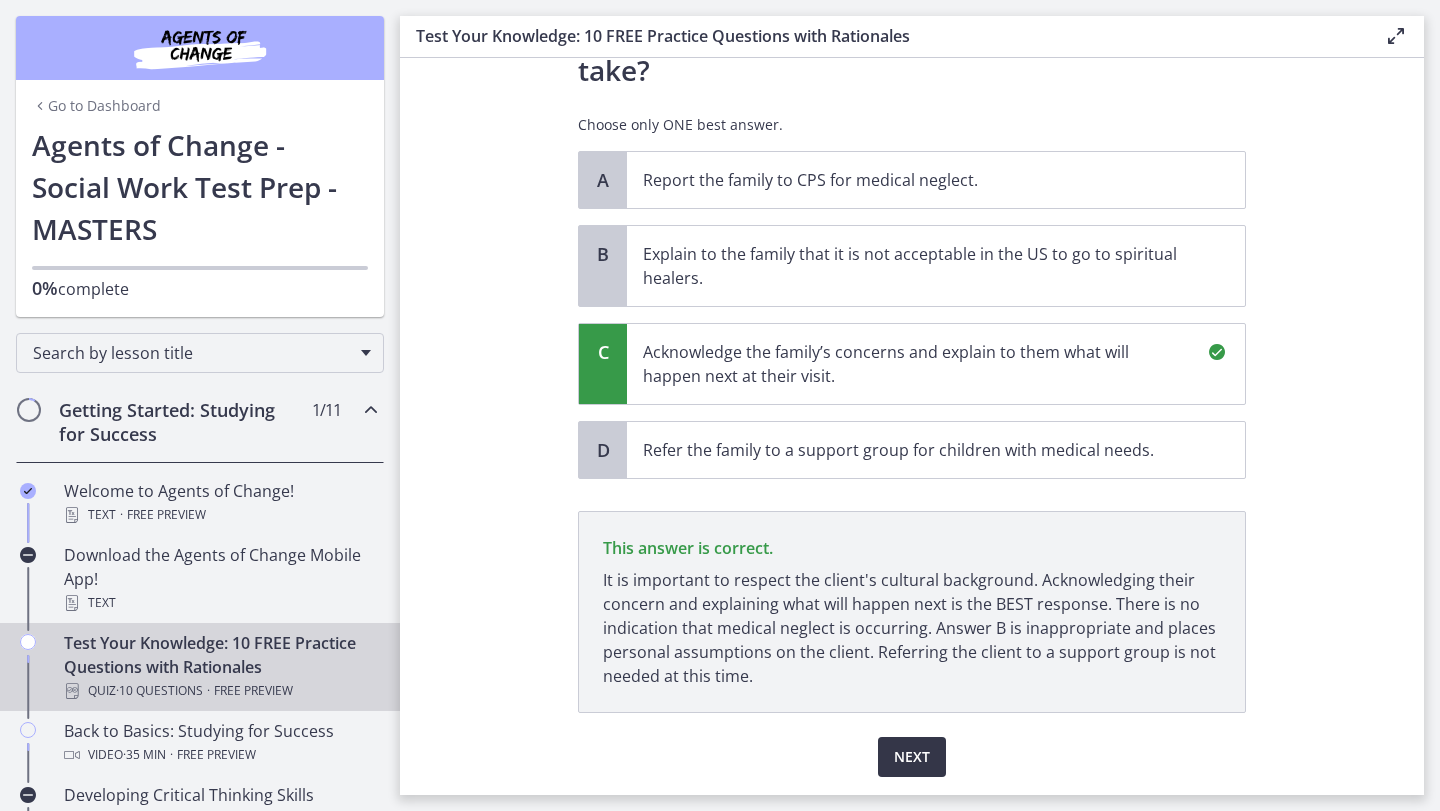 scroll, scrollTop: 555, scrollLeft: 0, axis: vertical 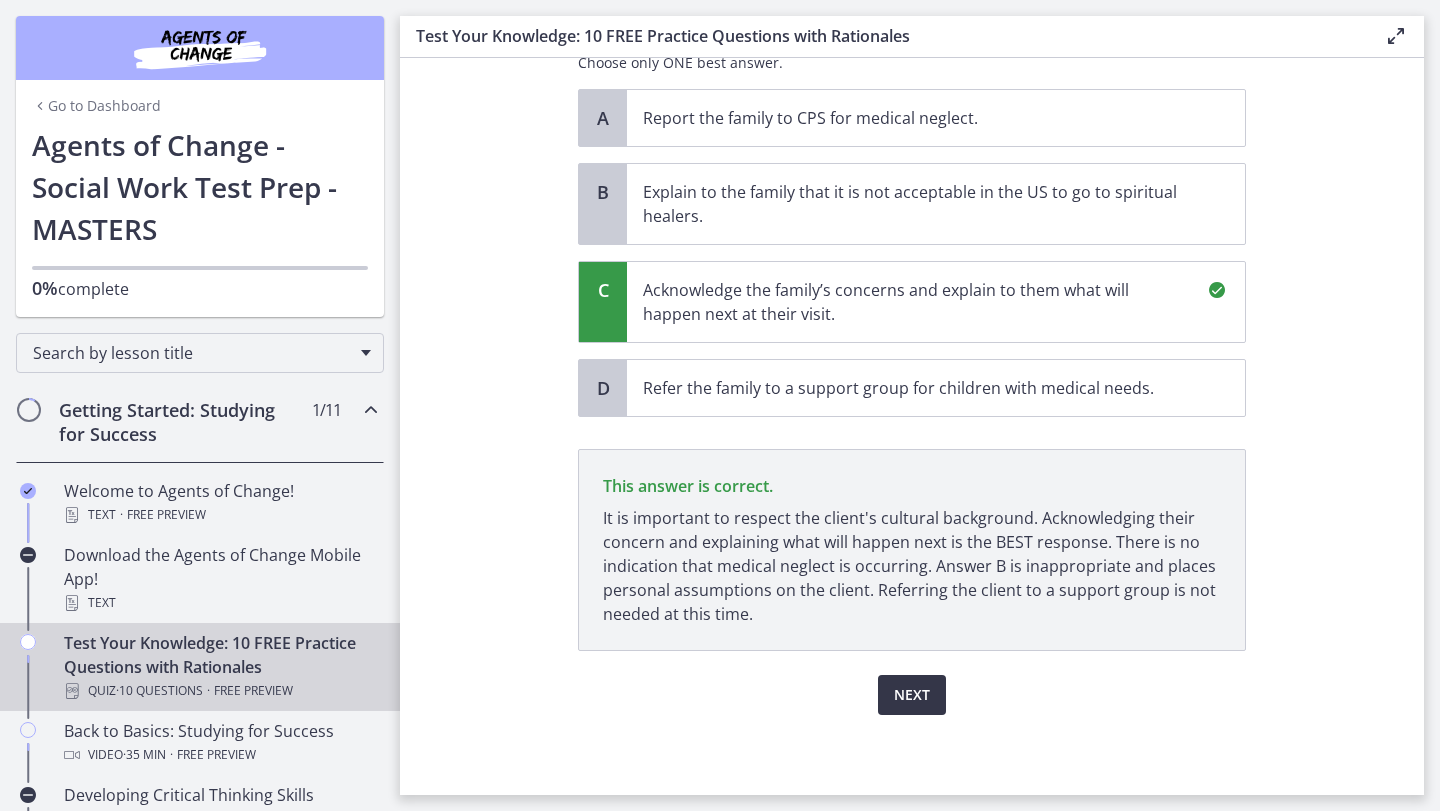 click on "Next" at bounding box center [912, 695] 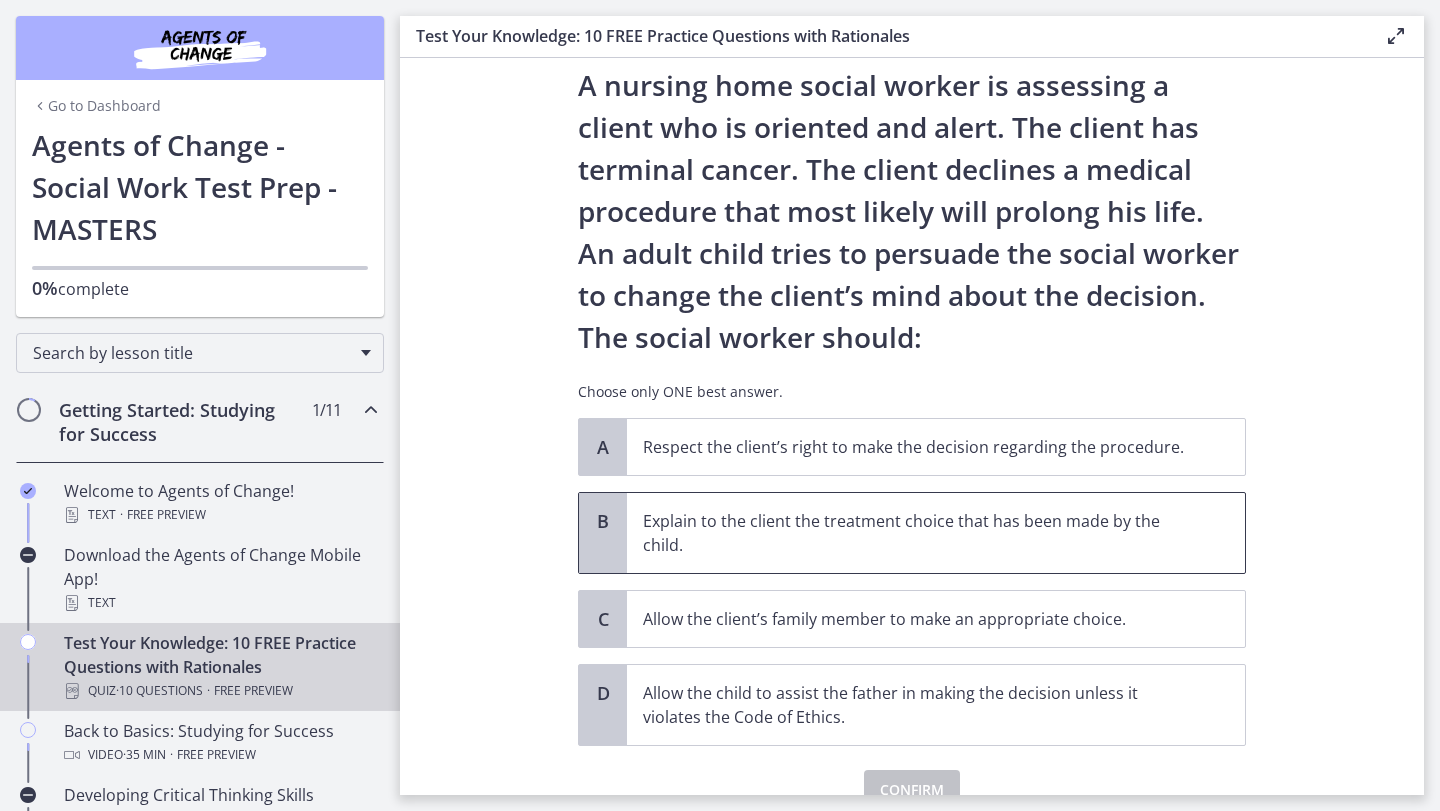 scroll, scrollTop: 60, scrollLeft: 0, axis: vertical 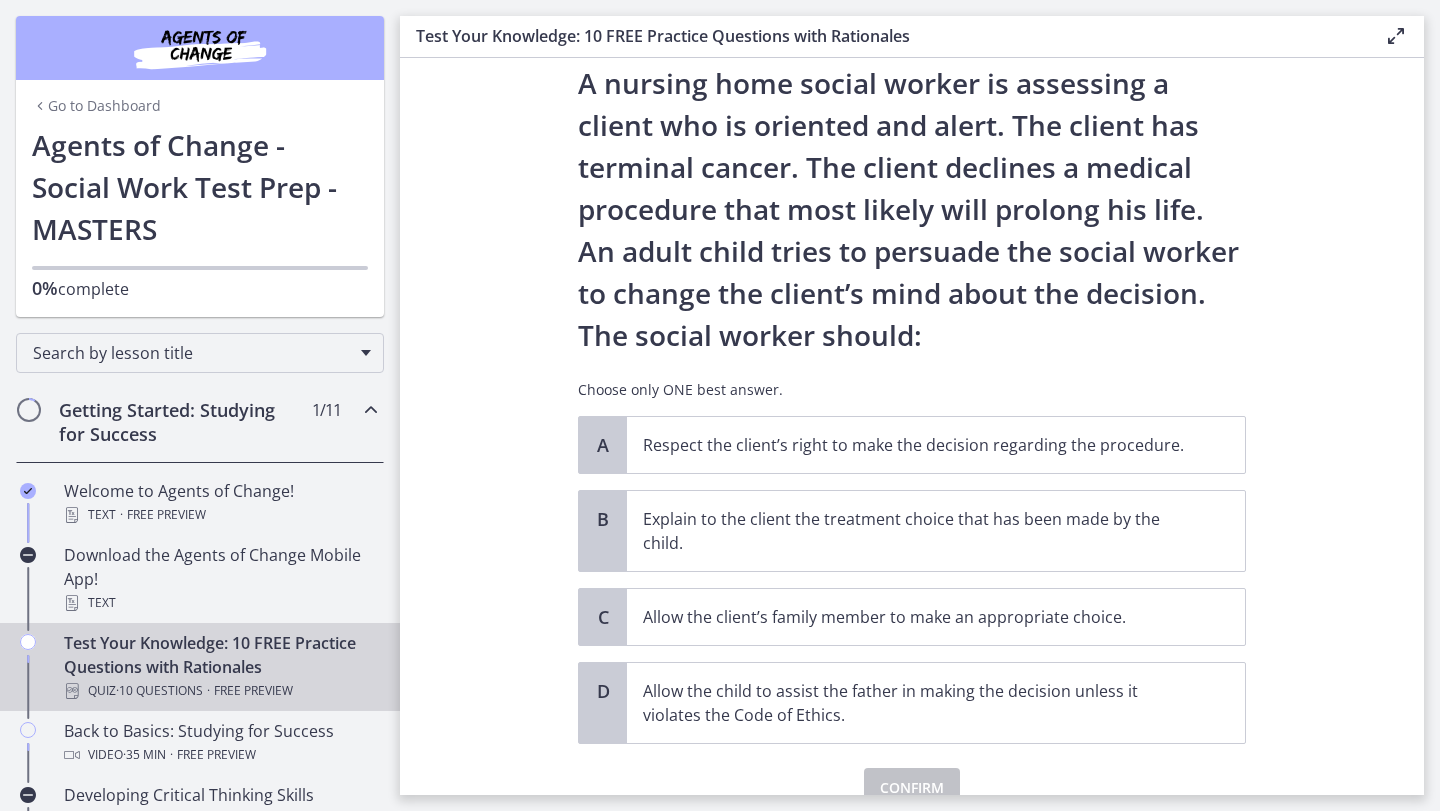 drag, startPoint x: 570, startPoint y: 80, endPoint x: 935, endPoint y: 324, distance: 439.04556 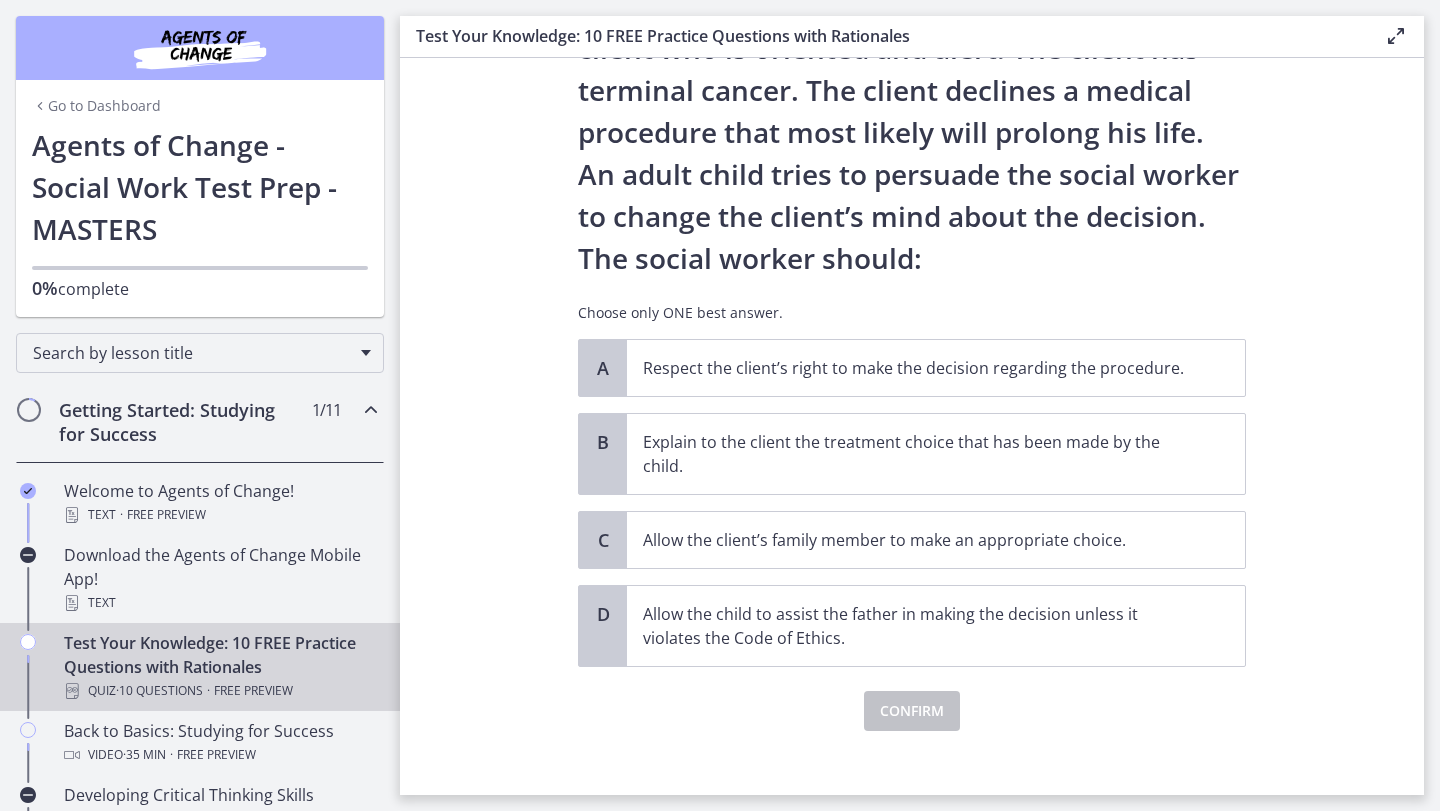 scroll, scrollTop: 140, scrollLeft: 0, axis: vertical 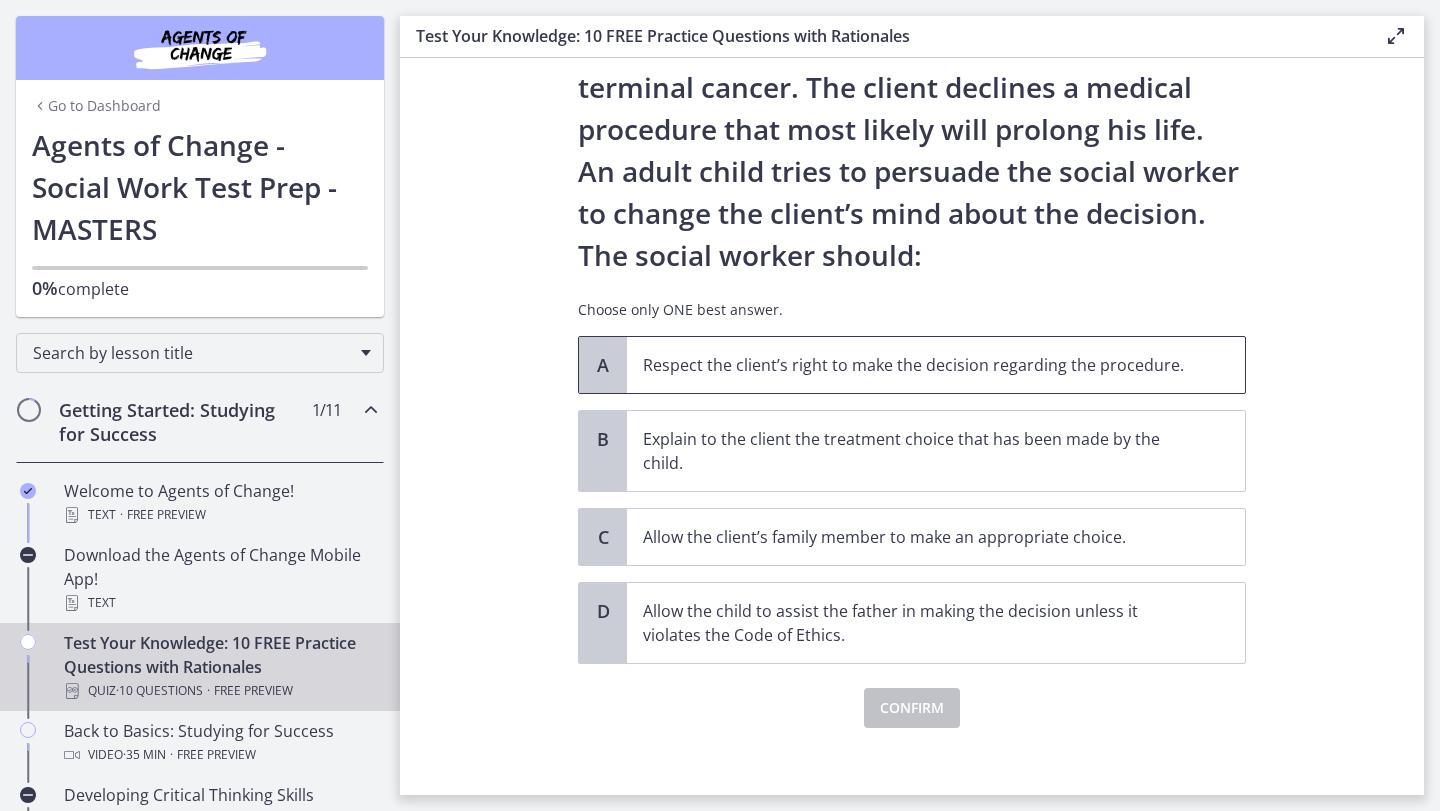 click on "Respect the client’s right to make the decision regarding the procedure." at bounding box center [936, 365] 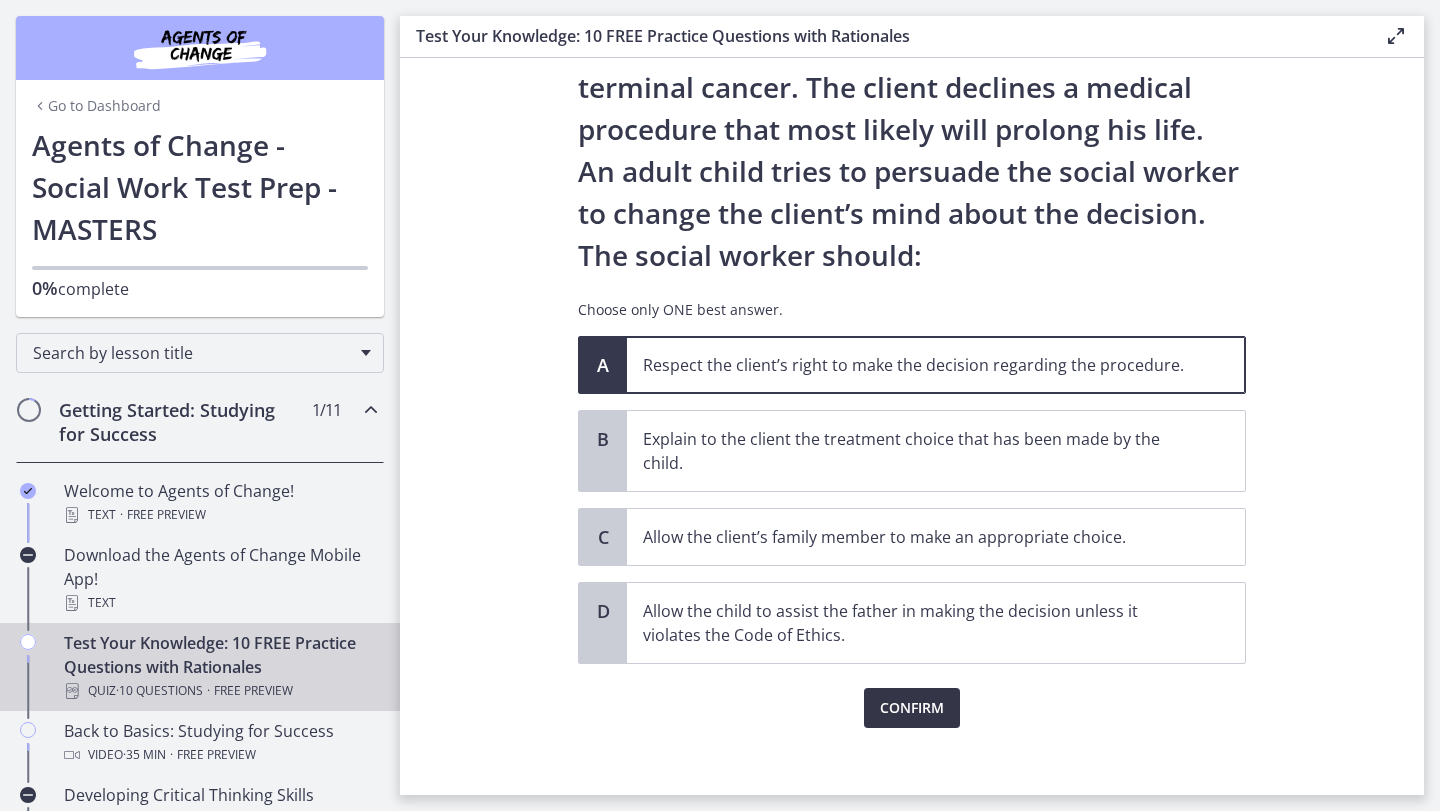 click on "Confirm" at bounding box center (912, 708) 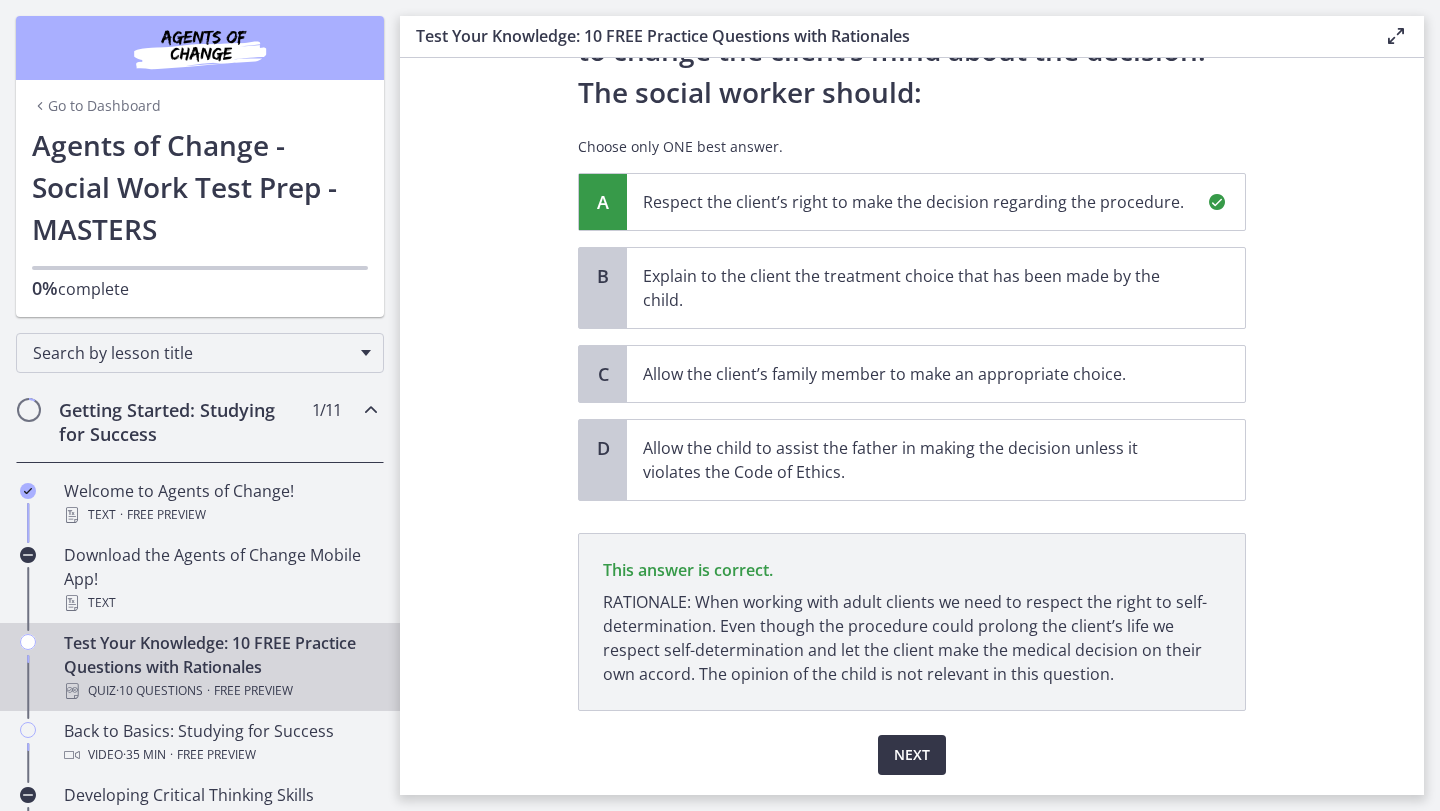 scroll, scrollTop: 363, scrollLeft: 0, axis: vertical 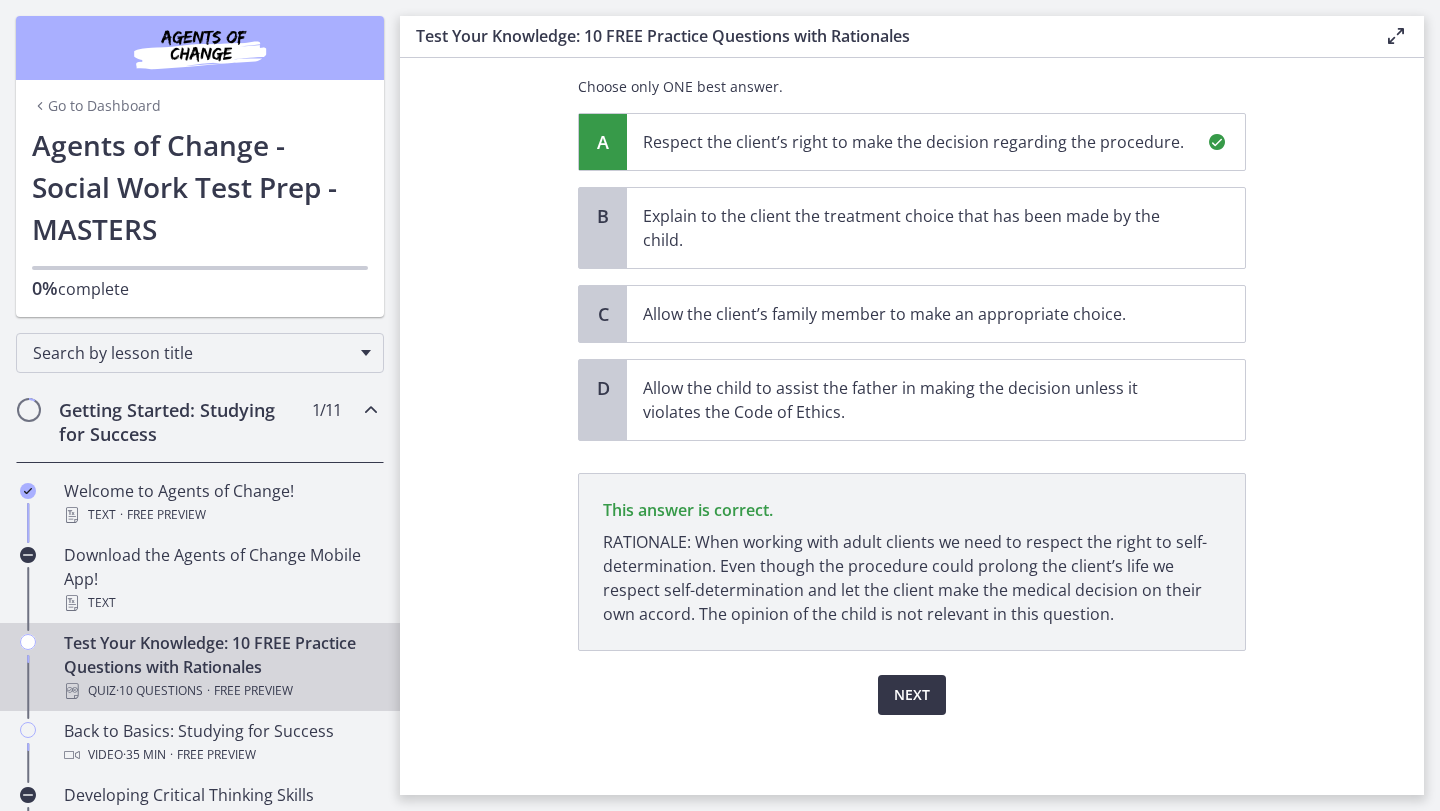 click on "Next" at bounding box center (912, 695) 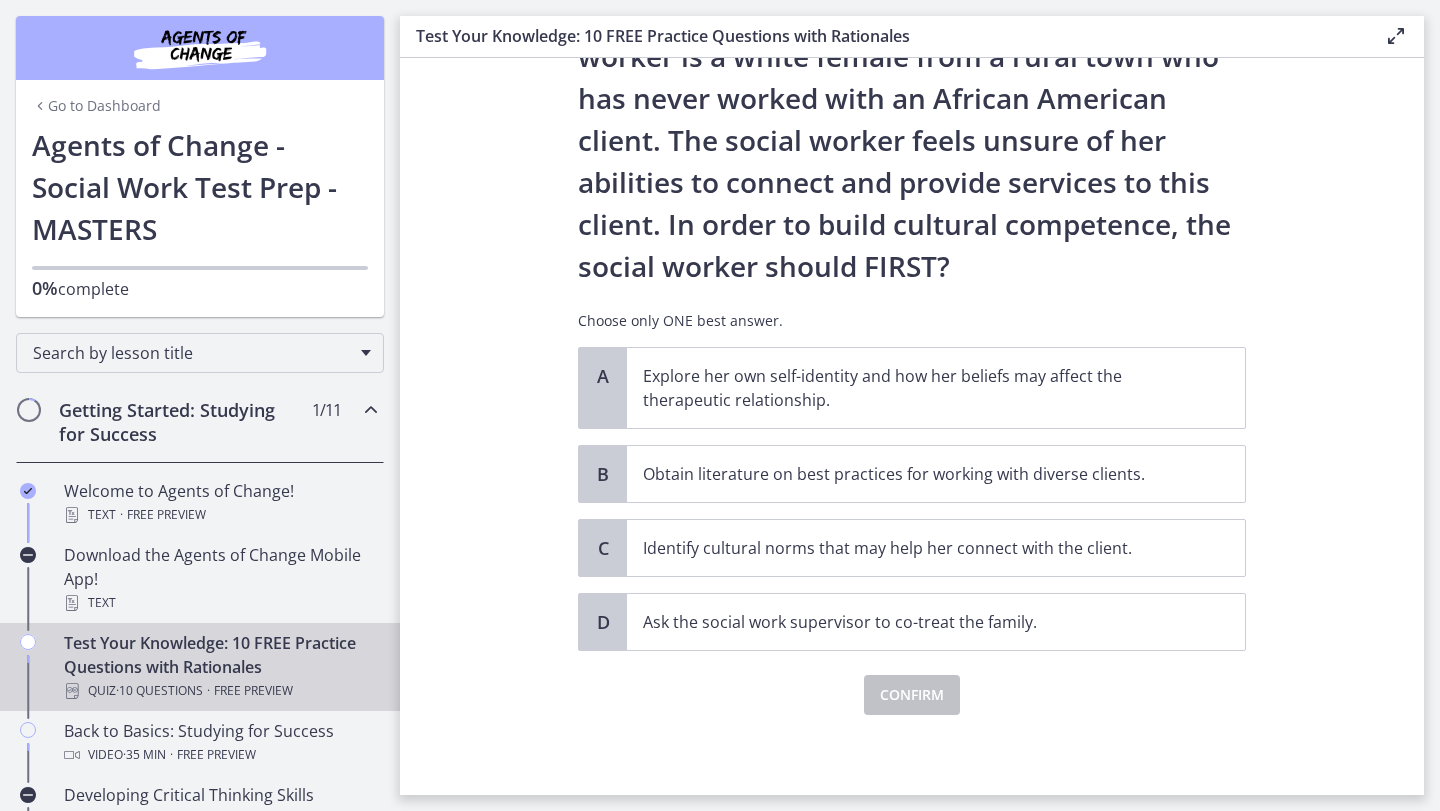 scroll, scrollTop: 0, scrollLeft: 0, axis: both 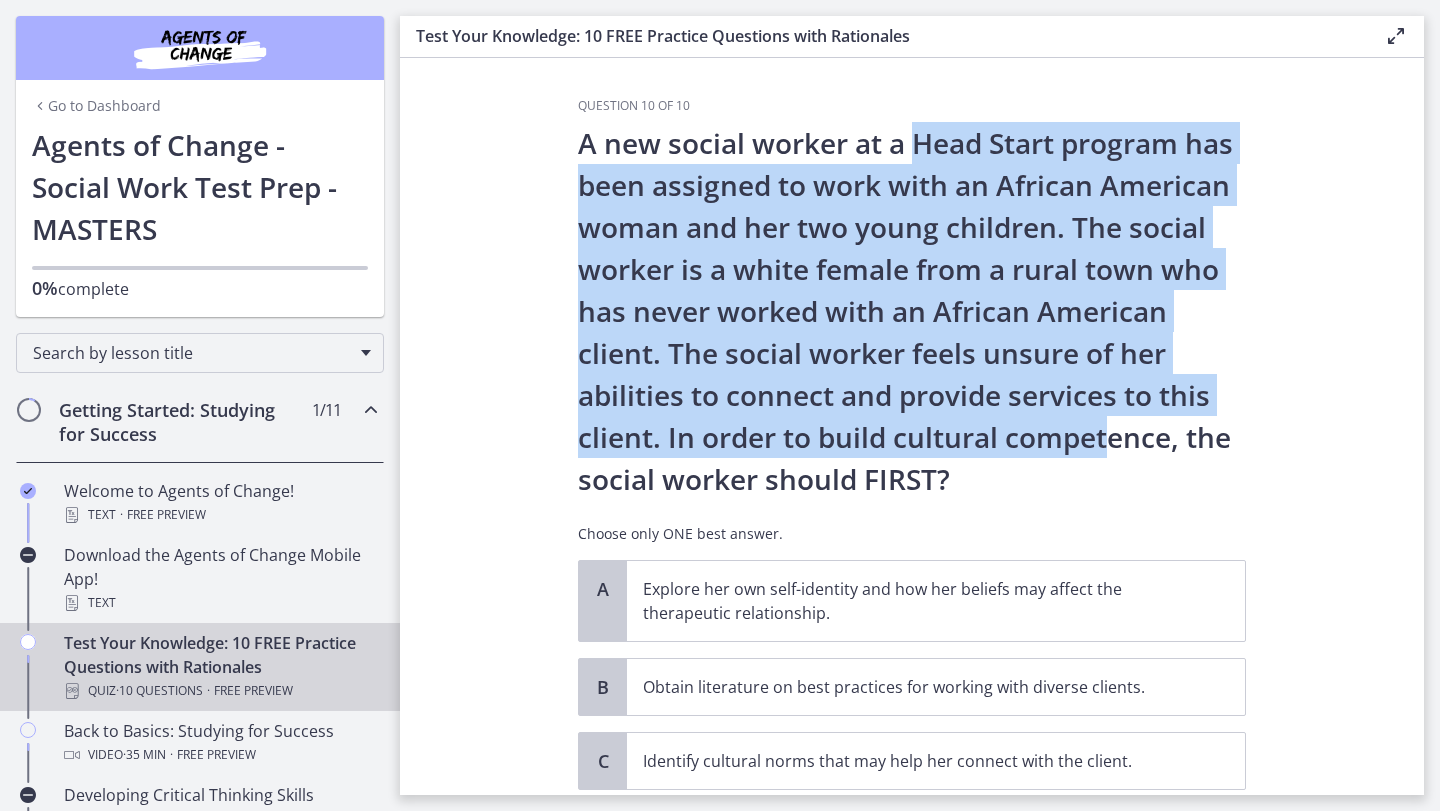 drag, startPoint x: 920, startPoint y: 141, endPoint x: 1105, endPoint y: 422, distance: 336.43127 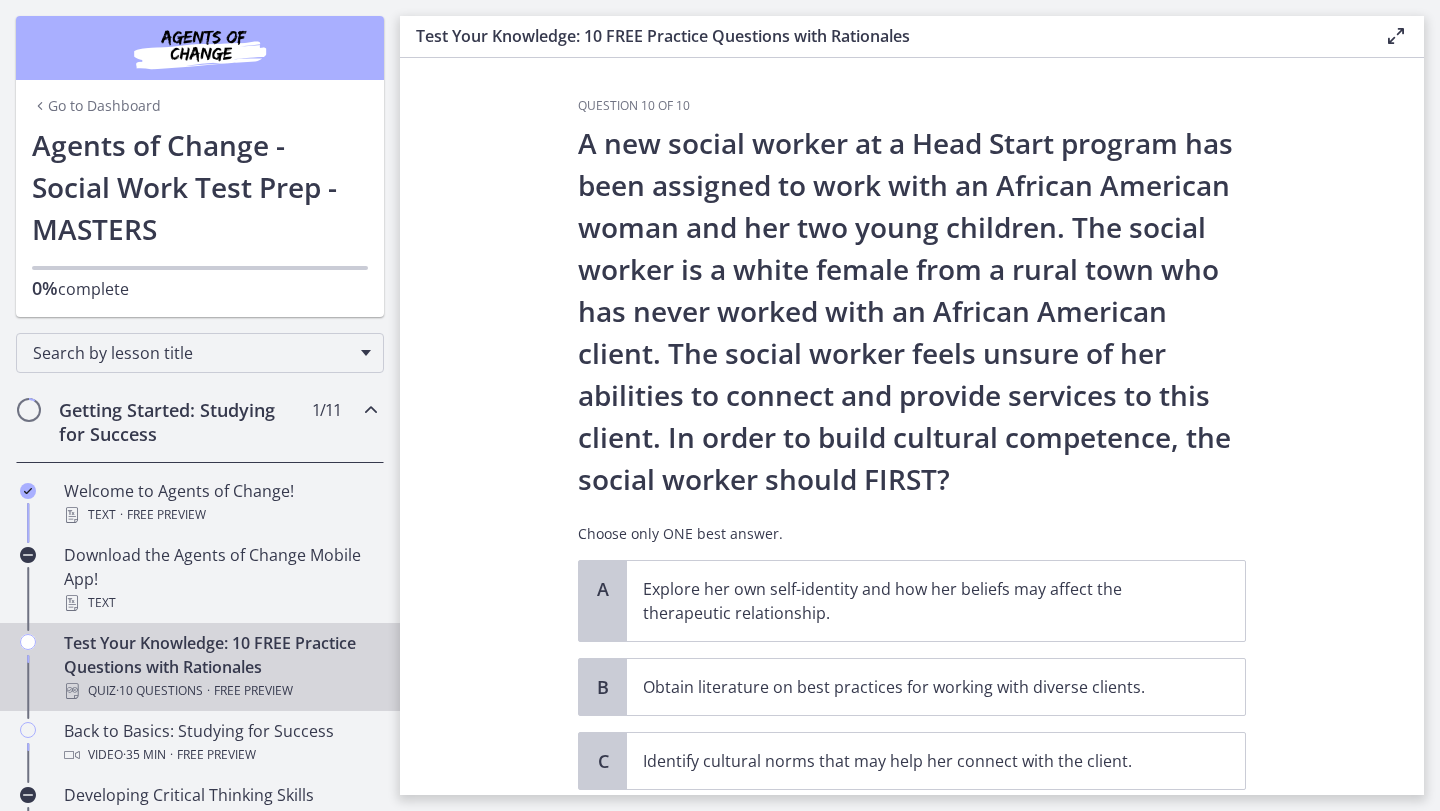 click on "A new social worker at a Head Start program has been assigned to work with an African American woman and her two young children. The social worker is a white female from a rural town who has never worked with an African American client. The social worker feels unsure of her abilities to connect and provide services to this client. In order to build cultural competence, the social worker should FIRST?
Choose only ONE best answer." at bounding box center (912, 341) 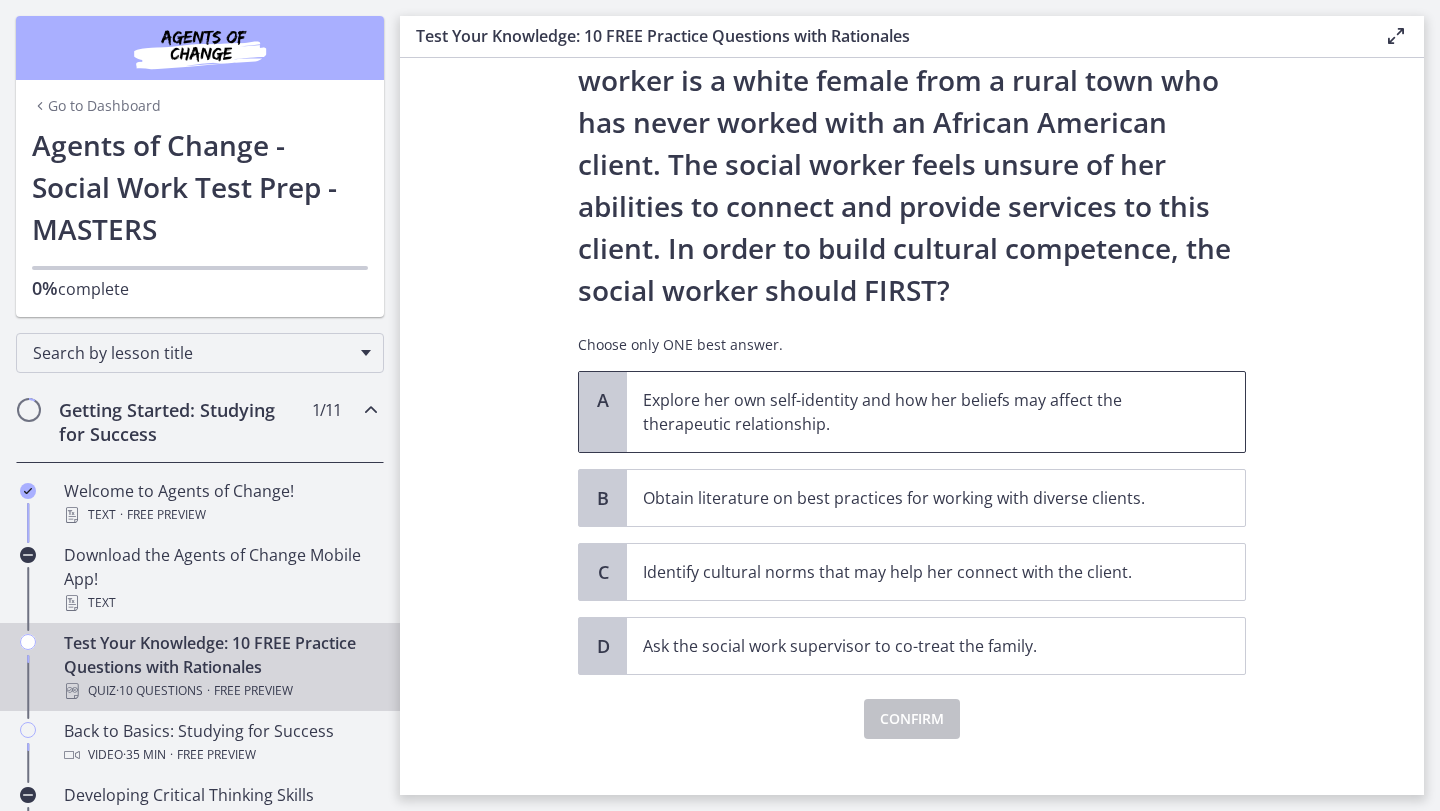 scroll, scrollTop: 213, scrollLeft: 0, axis: vertical 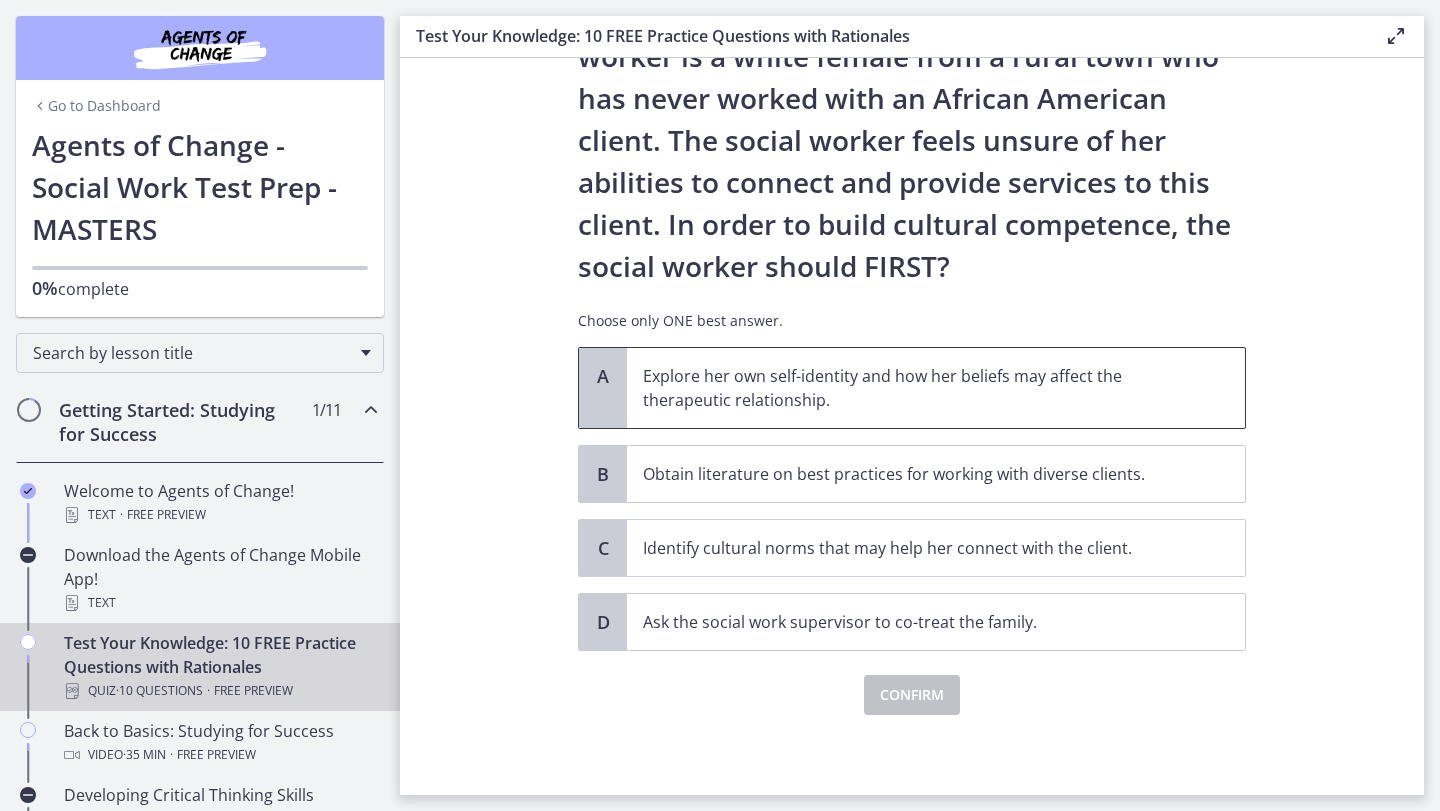 click on "Explore her own self-identity and how her beliefs may affect the therapeutic relationship." at bounding box center (936, 388) 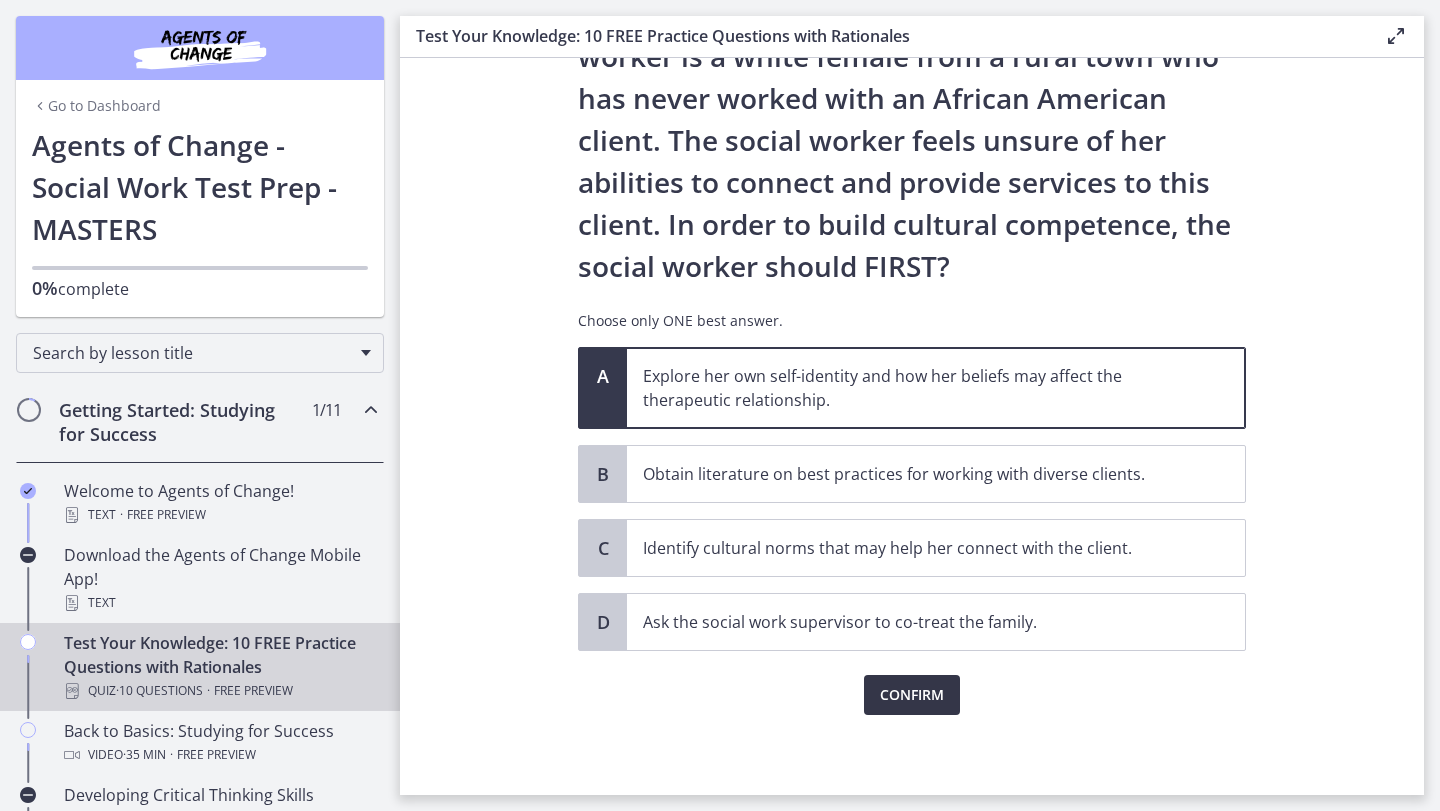 click on "Confirm" at bounding box center (912, 695) 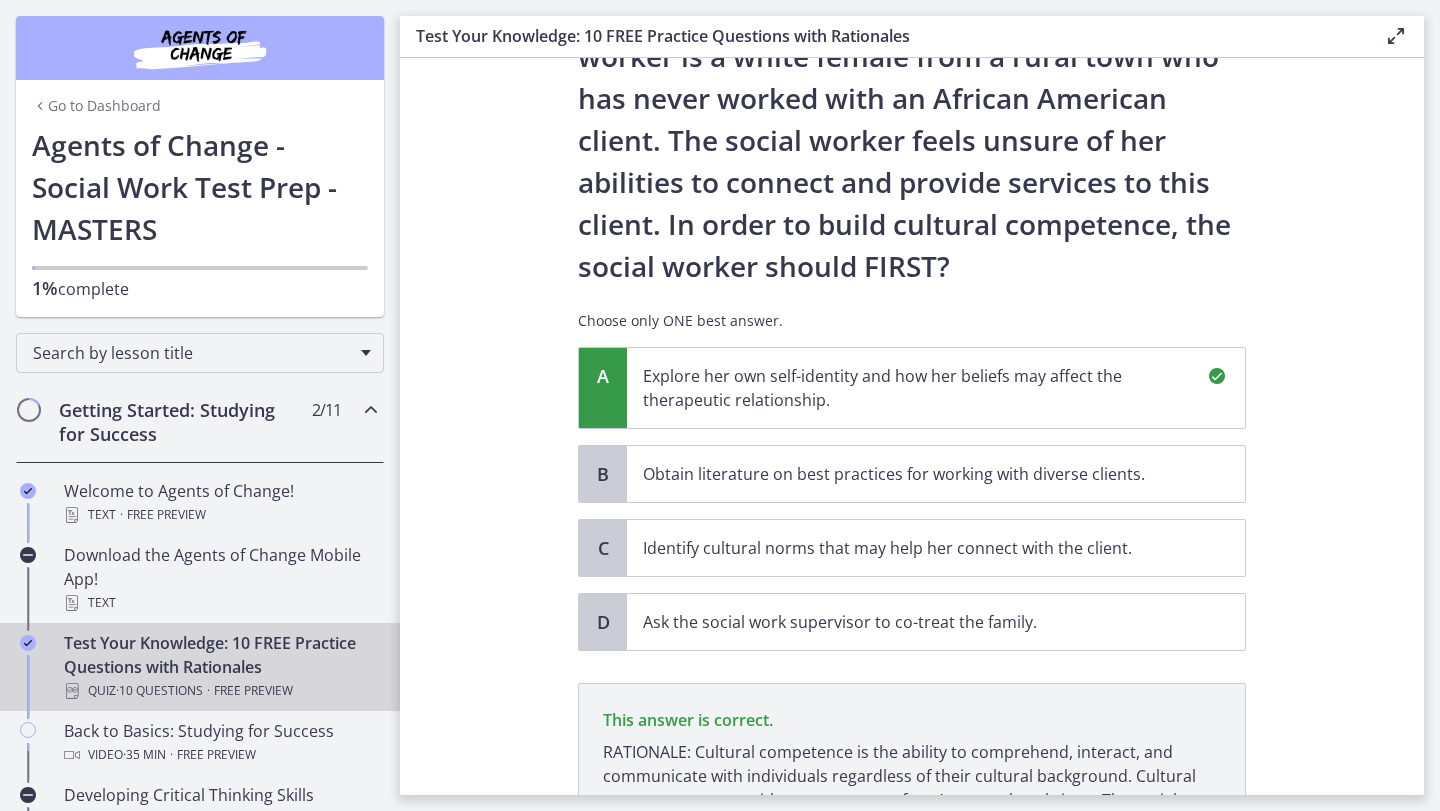 scroll, scrollTop: 447, scrollLeft: 0, axis: vertical 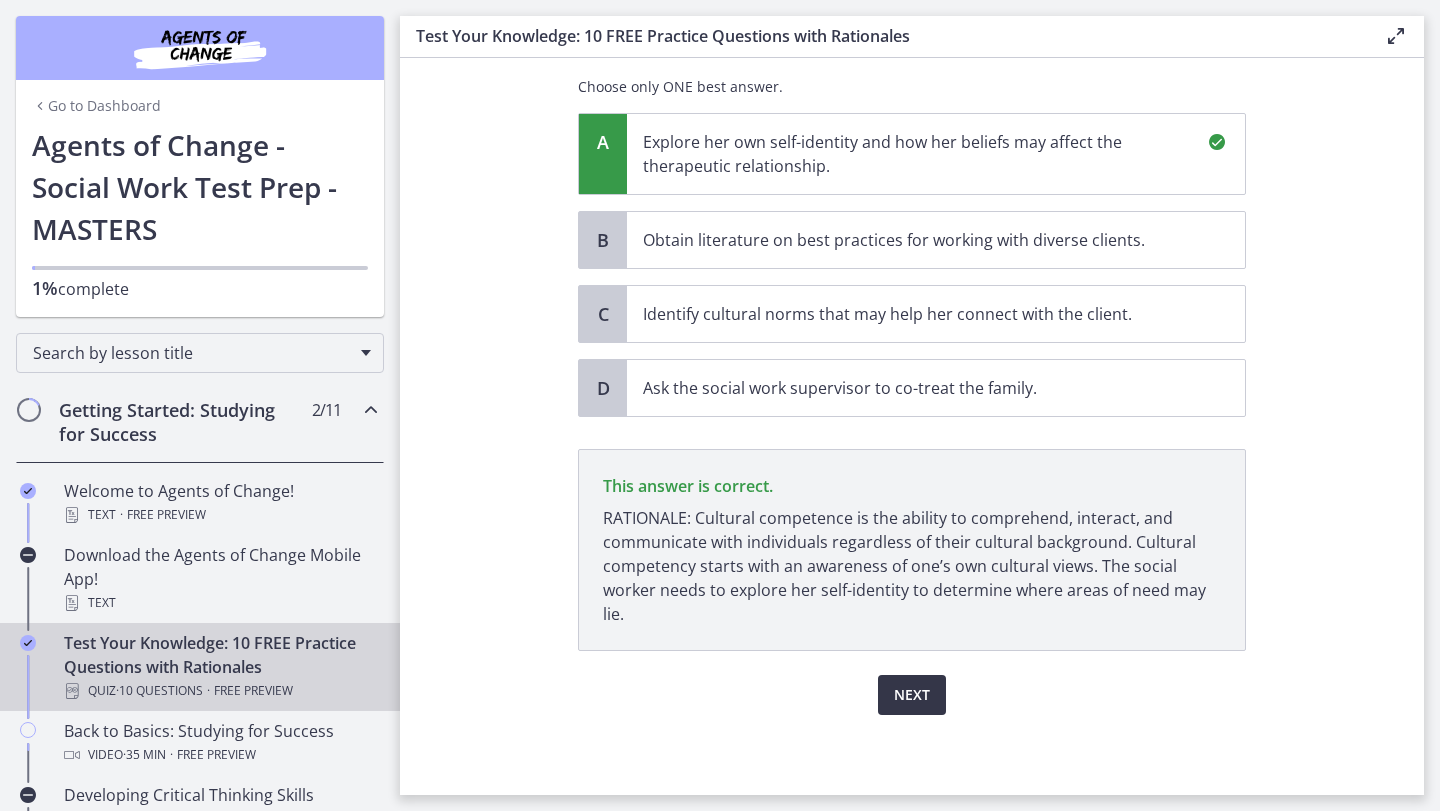 click on "Next" at bounding box center [912, 695] 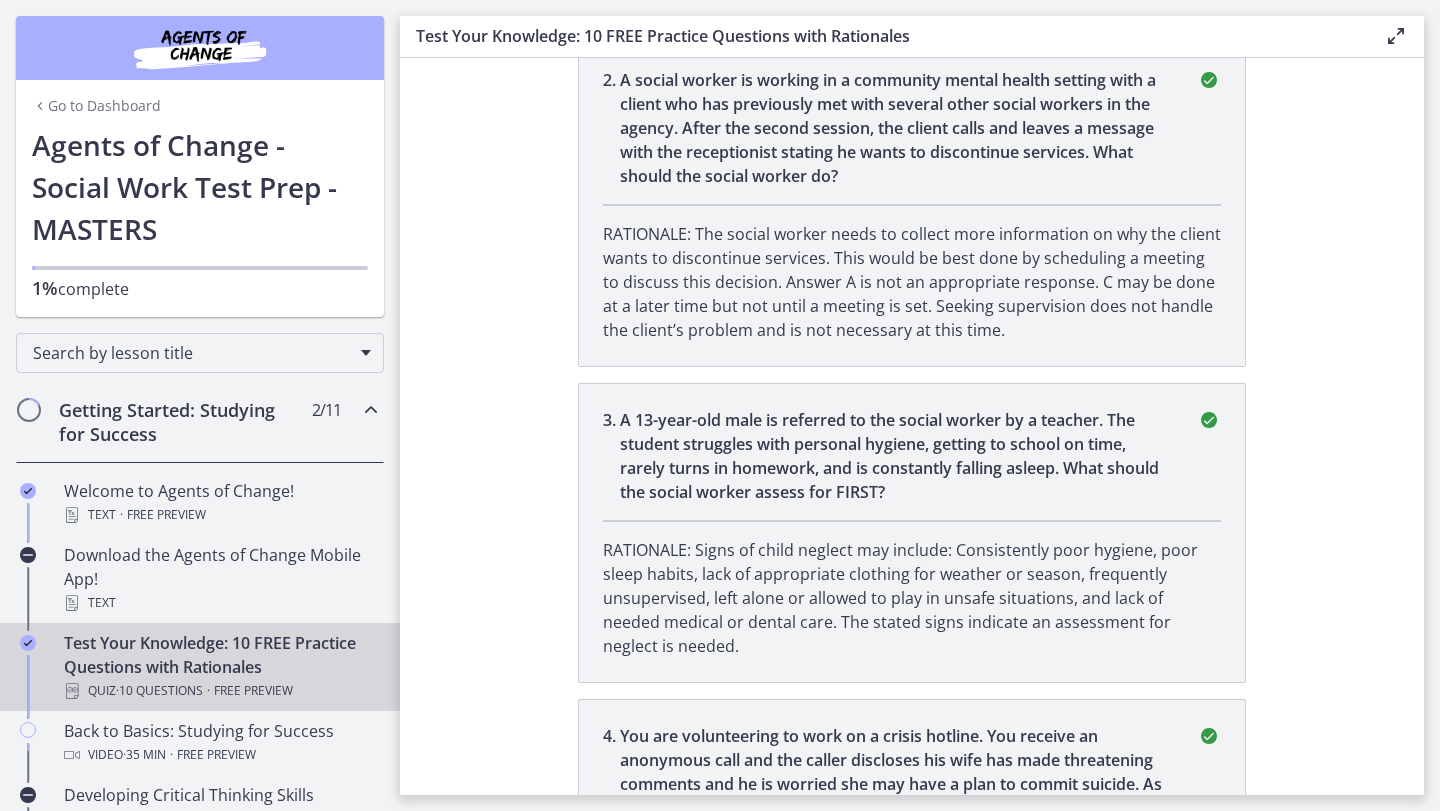 scroll, scrollTop: 0, scrollLeft: 0, axis: both 